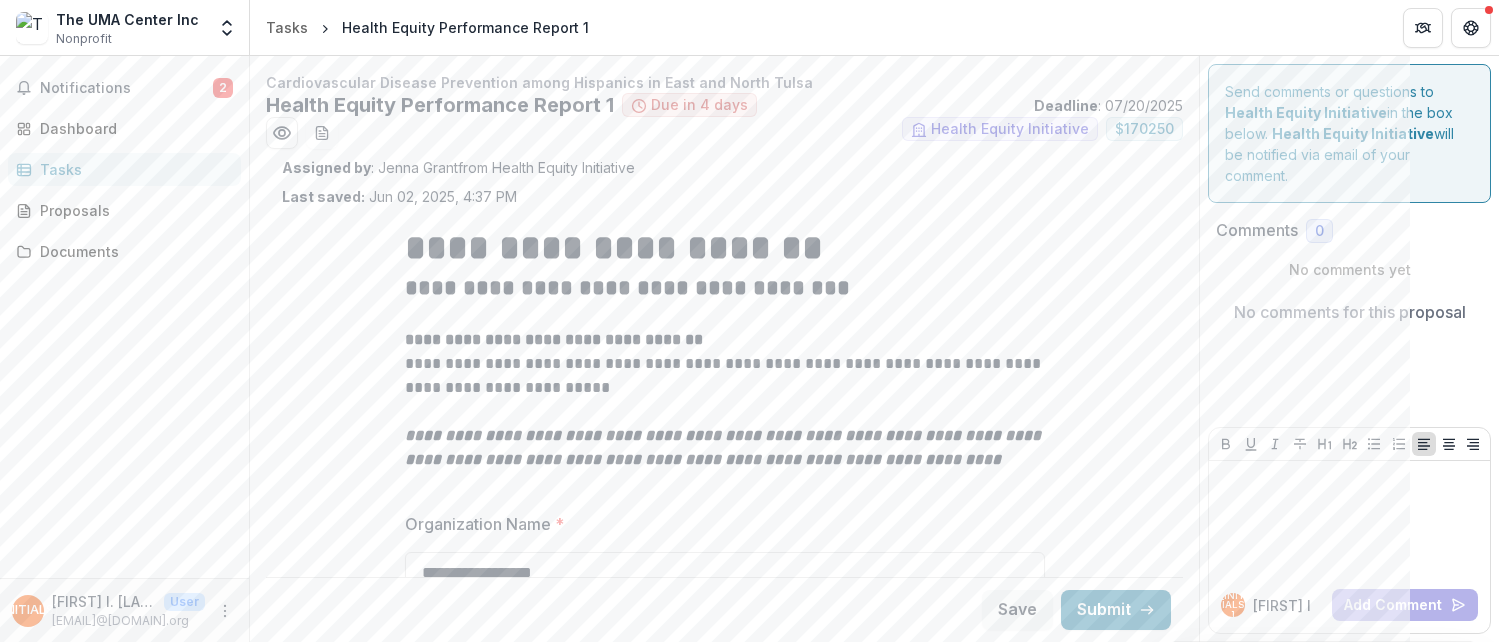 scroll, scrollTop: 0, scrollLeft: 0, axis: both 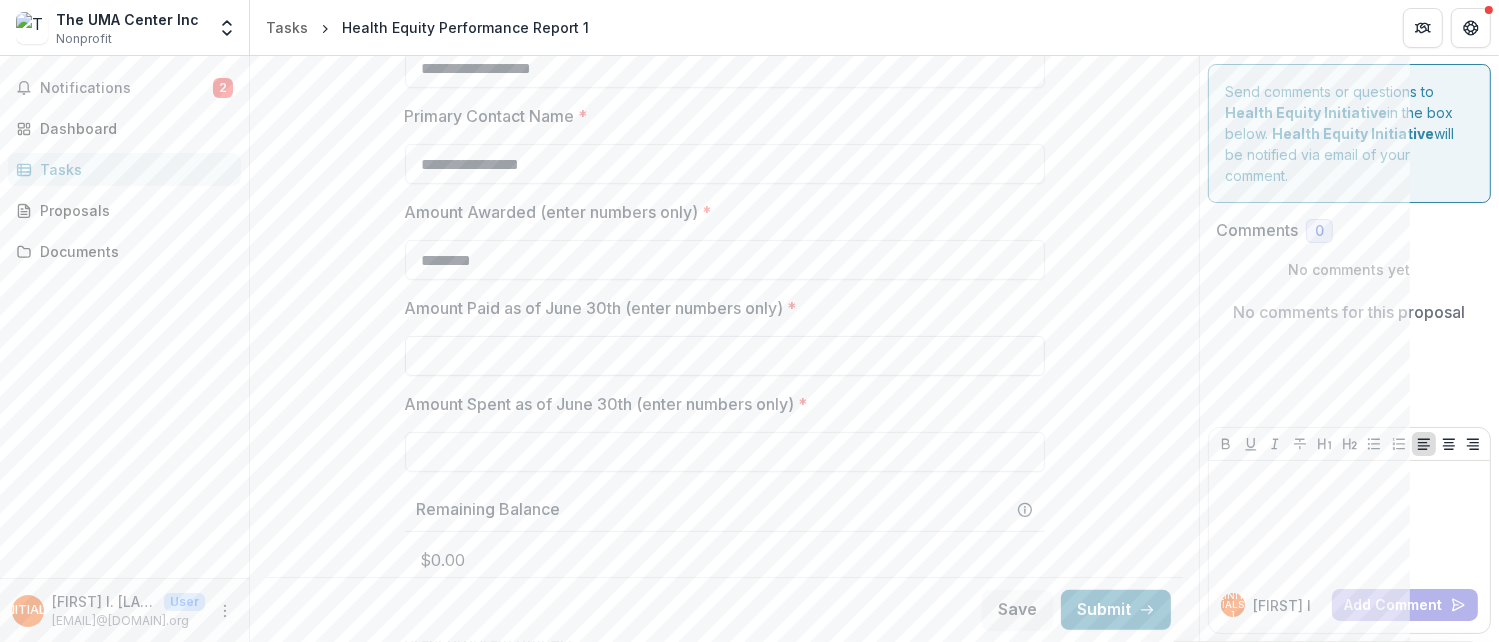 click on "Amount Paid as of June 30th (enter numbers only) *" at bounding box center (725, 356) 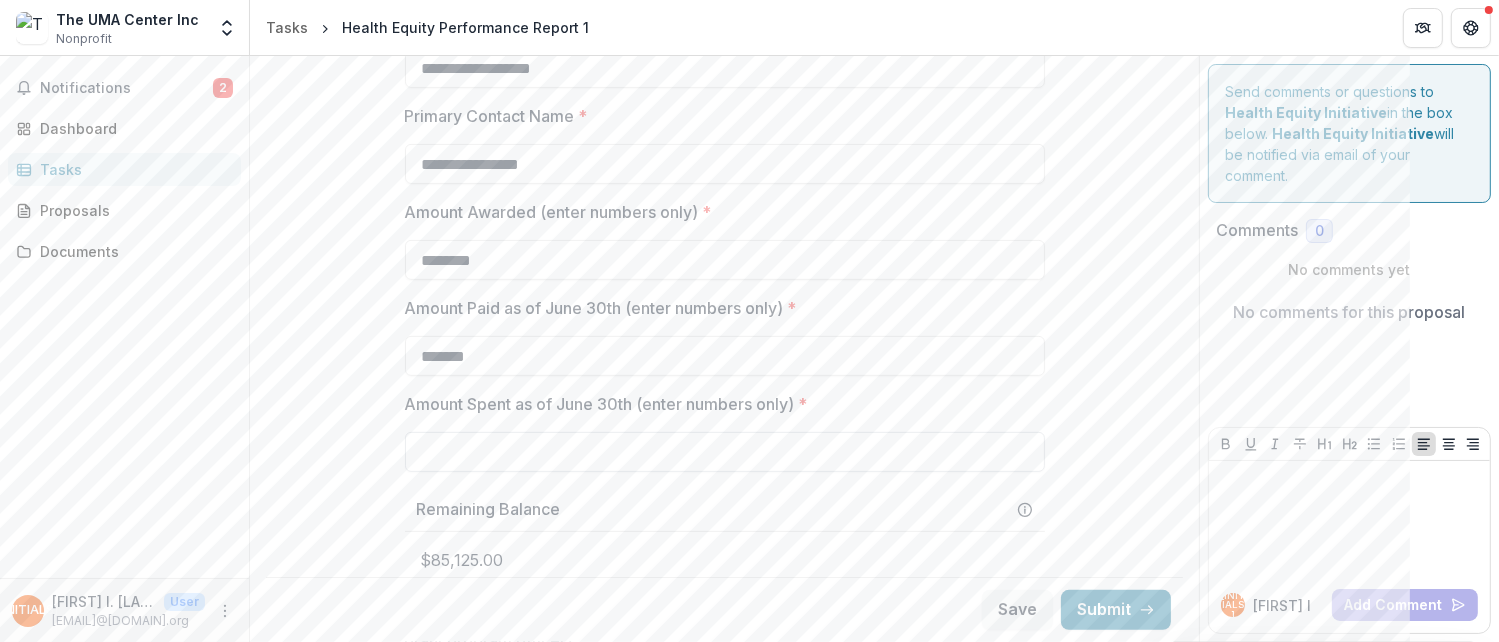 type on "*******" 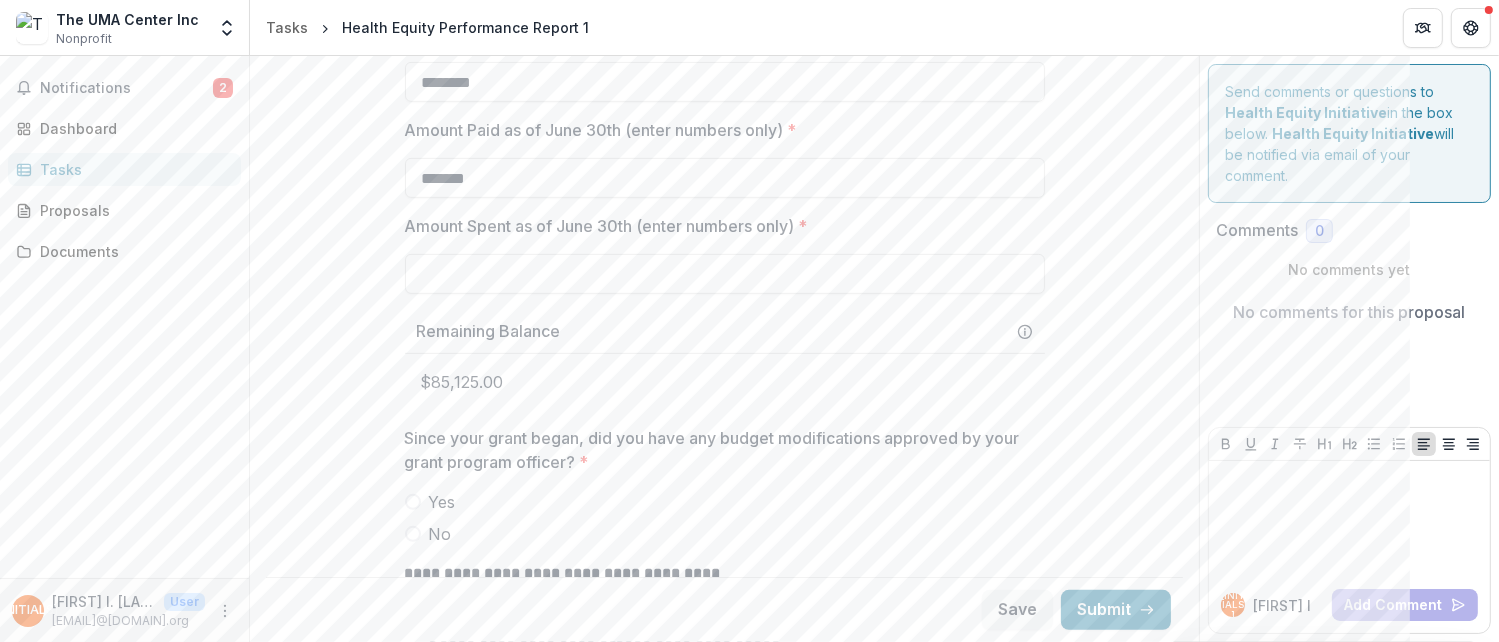 scroll, scrollTop: 800, scrollLeft: 0, axis: vertical 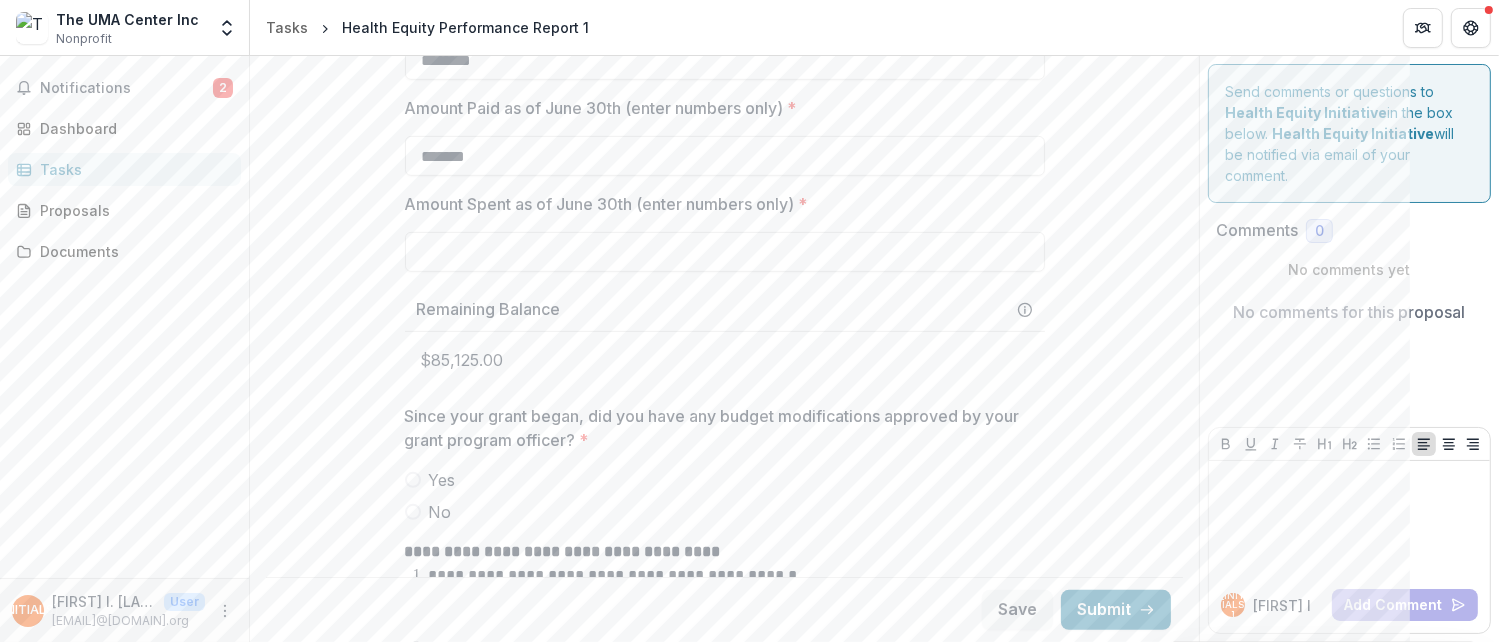 type on "**" 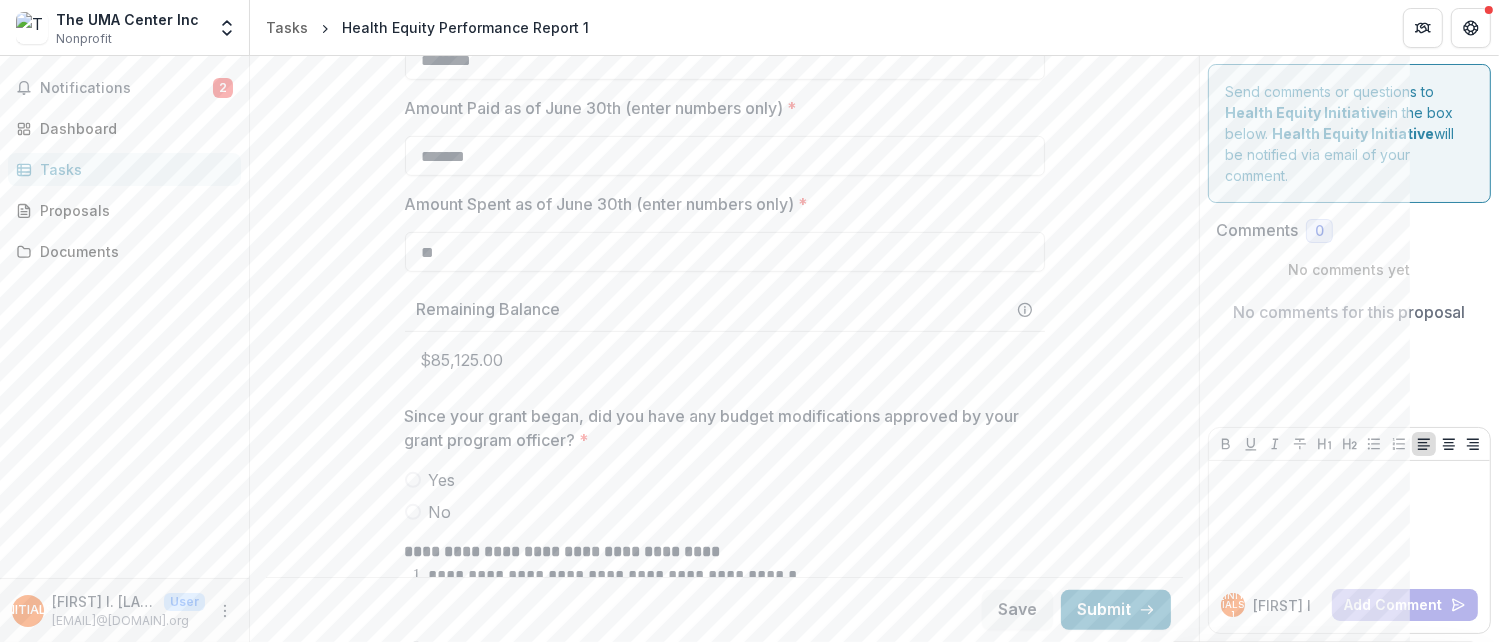 click on "**********" at bounding box center (724, 1899) 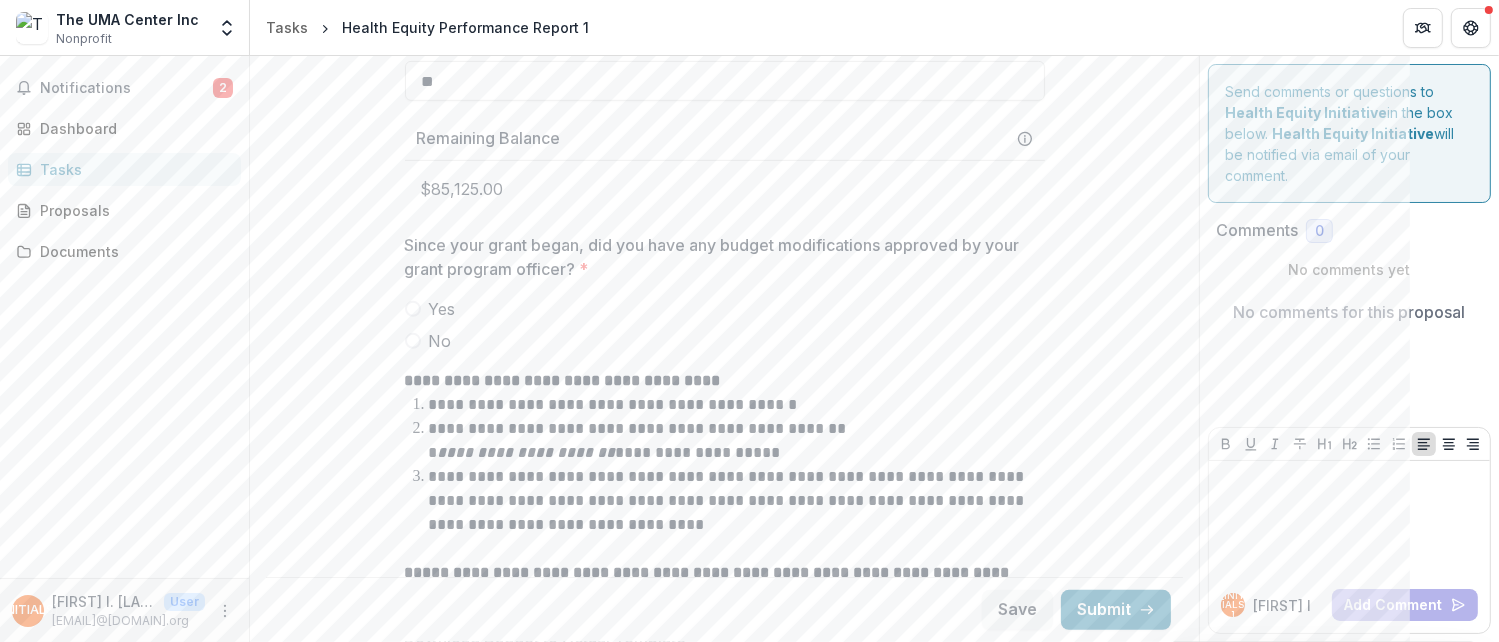 scroll, scrollTop: 1000, scrollLeft: 0, axis: vertical 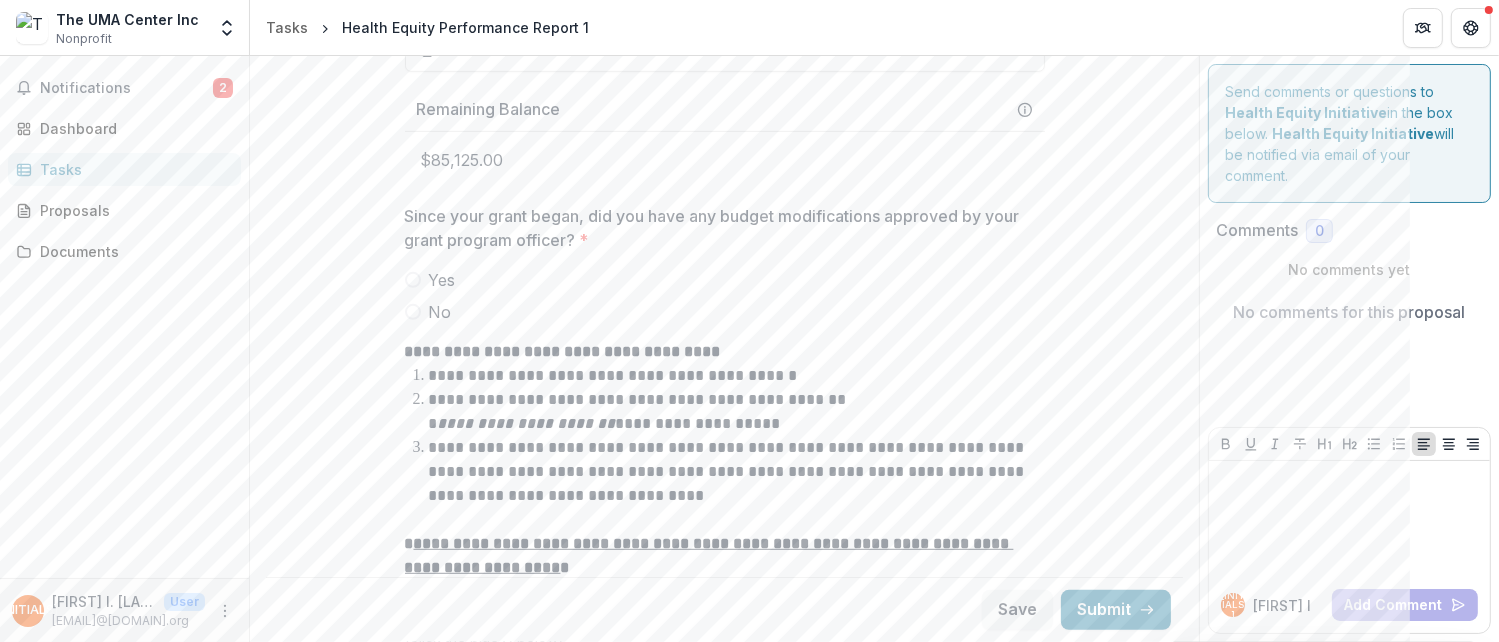 drag, startPoint x: 409, startPoint y: 281, endPoint x: 368, endPoint y: 389, distance: 115.52056 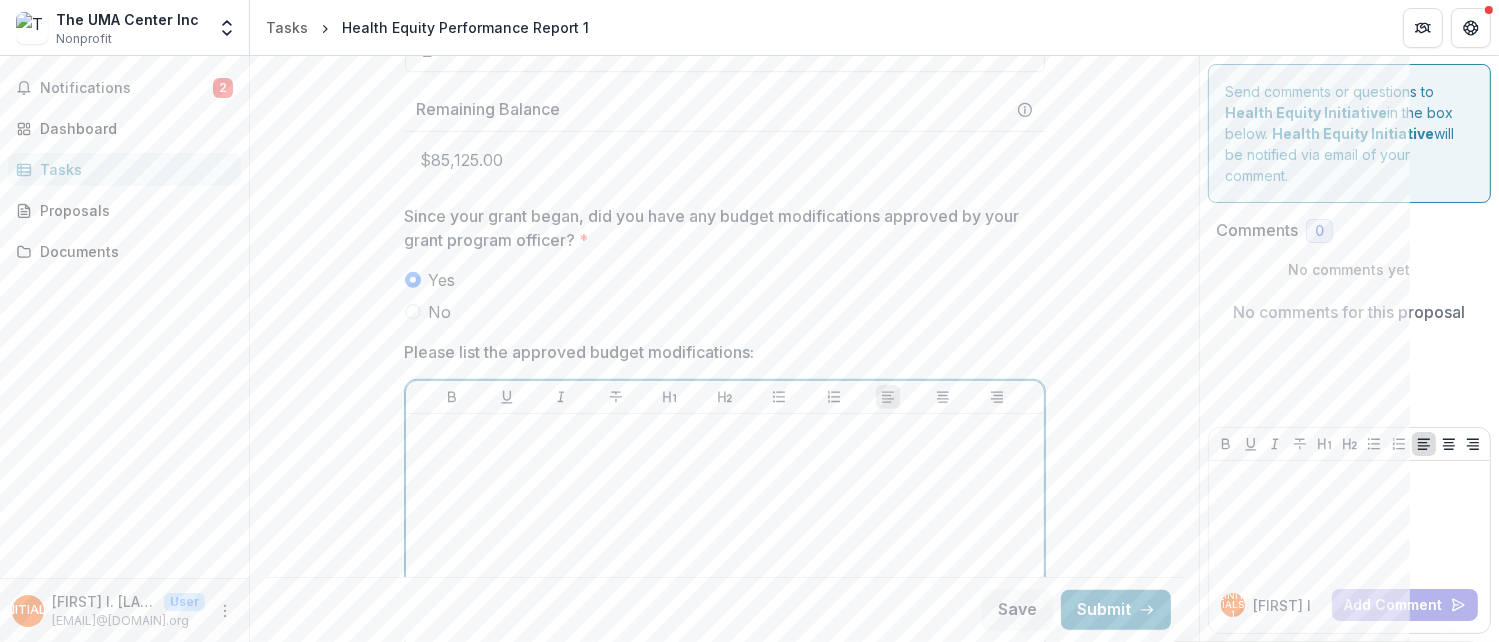 click at bounding box center (725, 572) 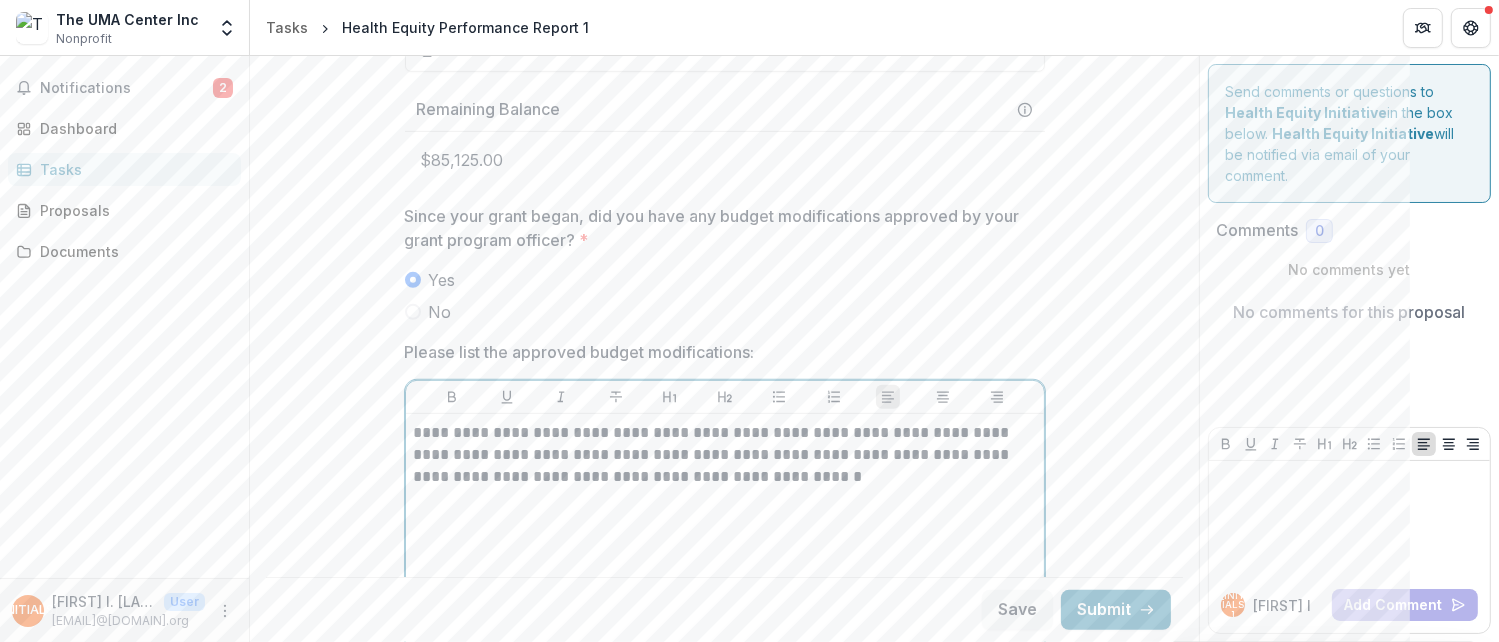 click on "**********" at bounding box center [725, 455] 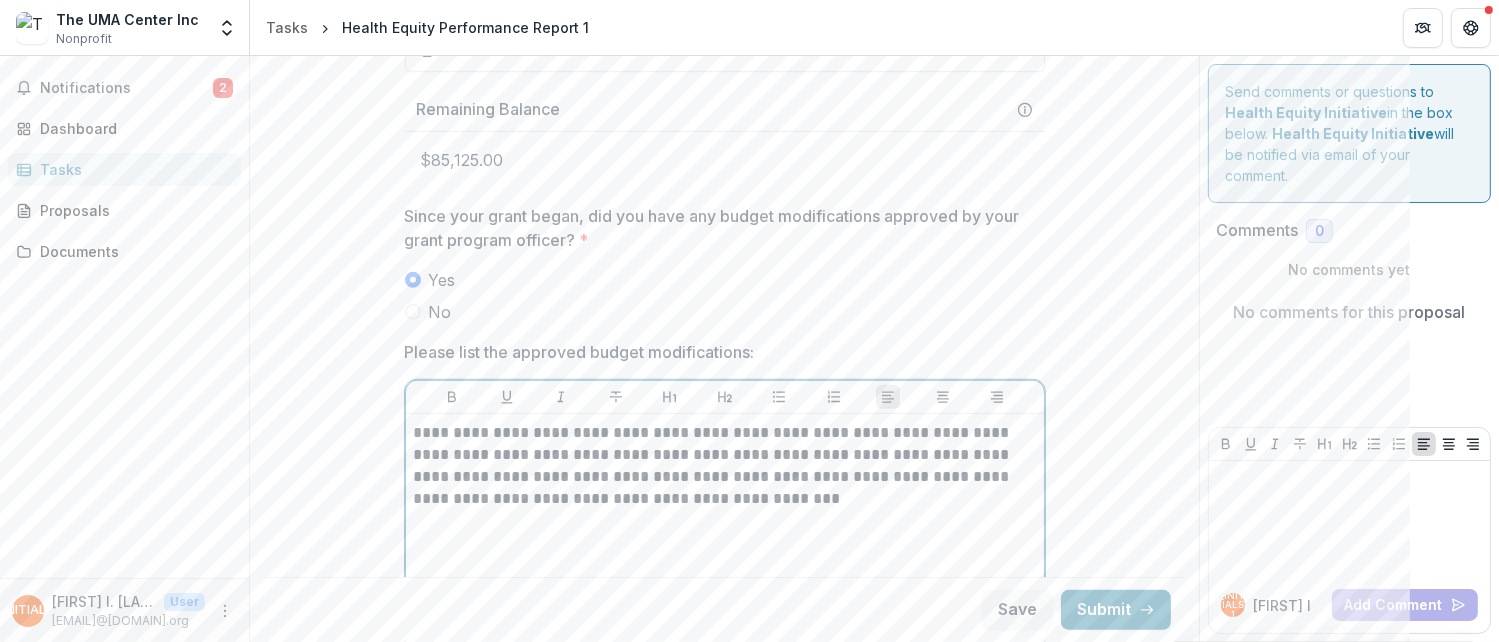 scroll, scrollTop: 1200, scrollLeft: 0, axis: vertical 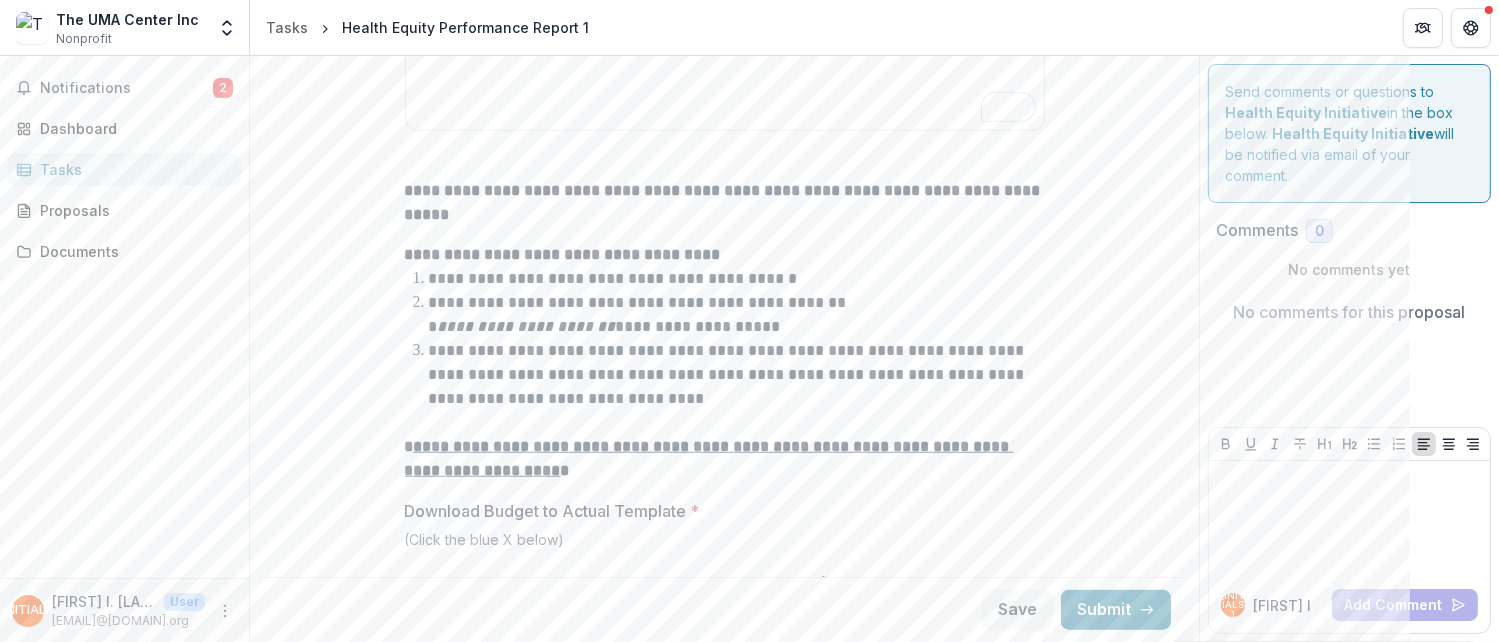 click on "**********" at bounding box center [724, 1351] 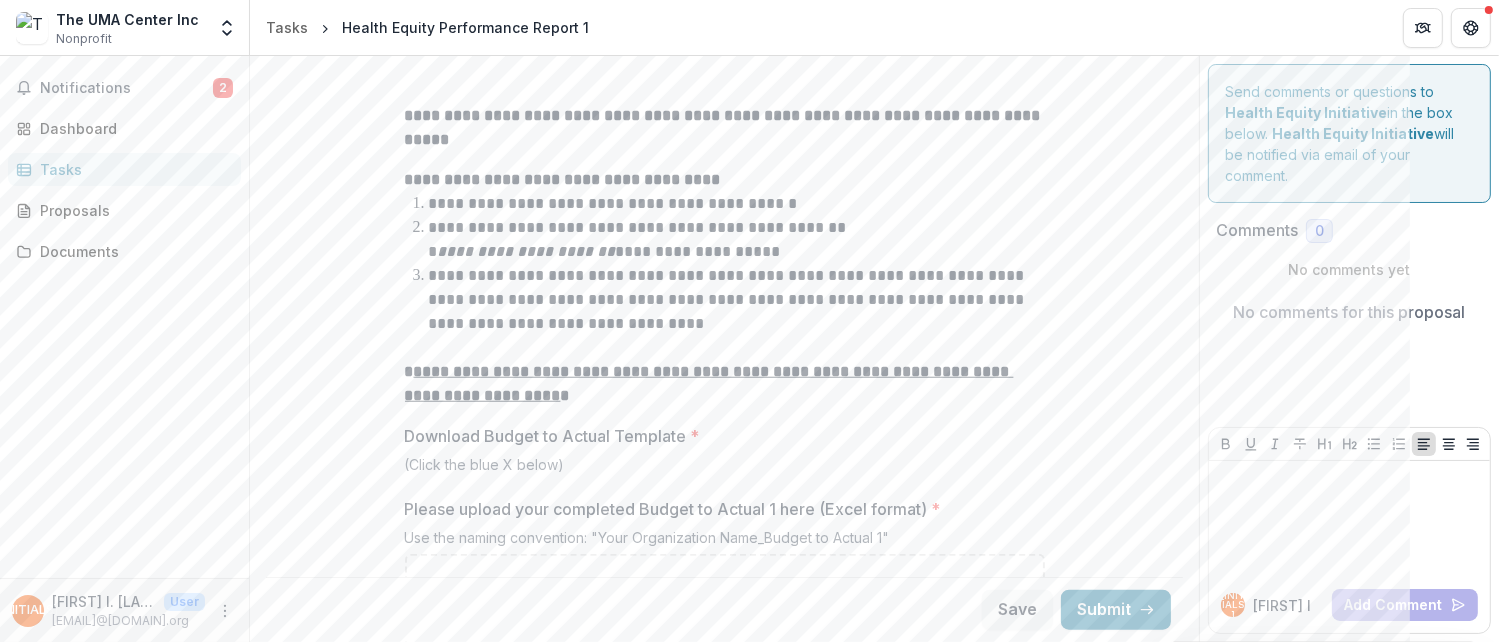 scroll, scrollTop: 1700, scrollLeft: 0, axis: vertical 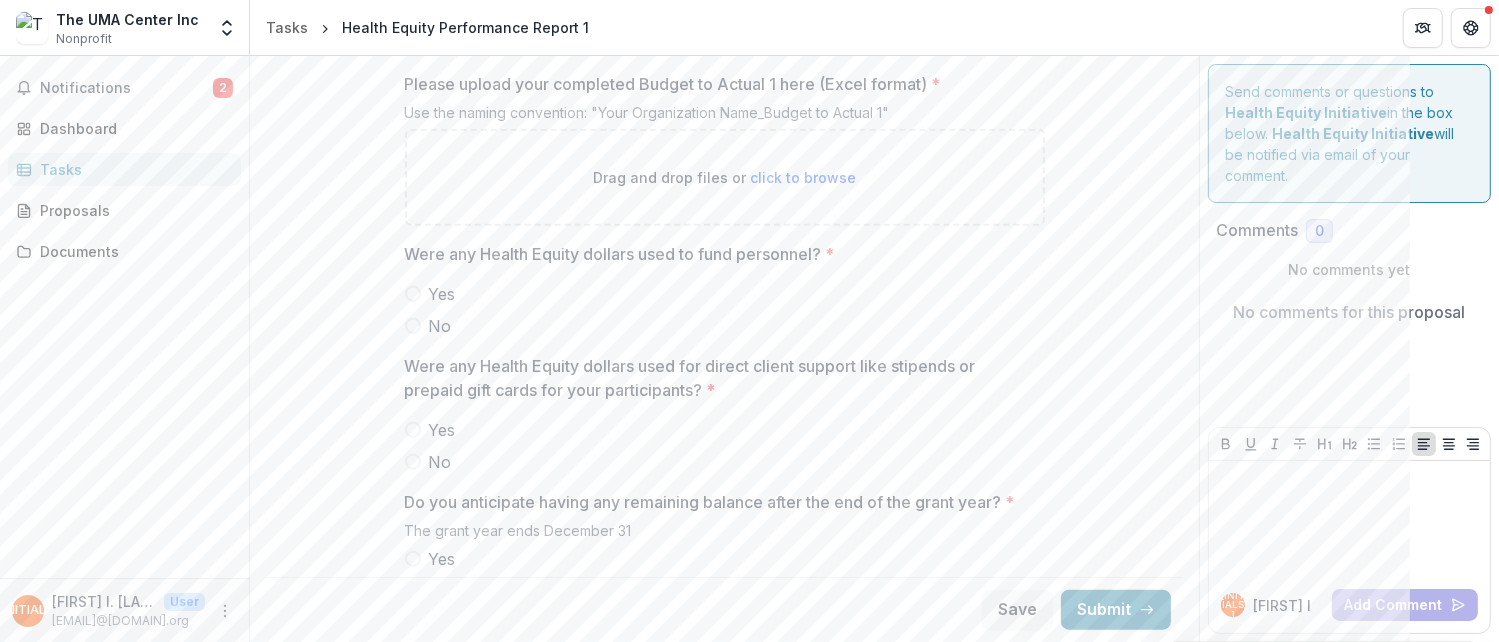 drag, startPoint x: 412, startPoint y: 288, endPoint x: 400, endPoint y: 286, distance: 12.165525 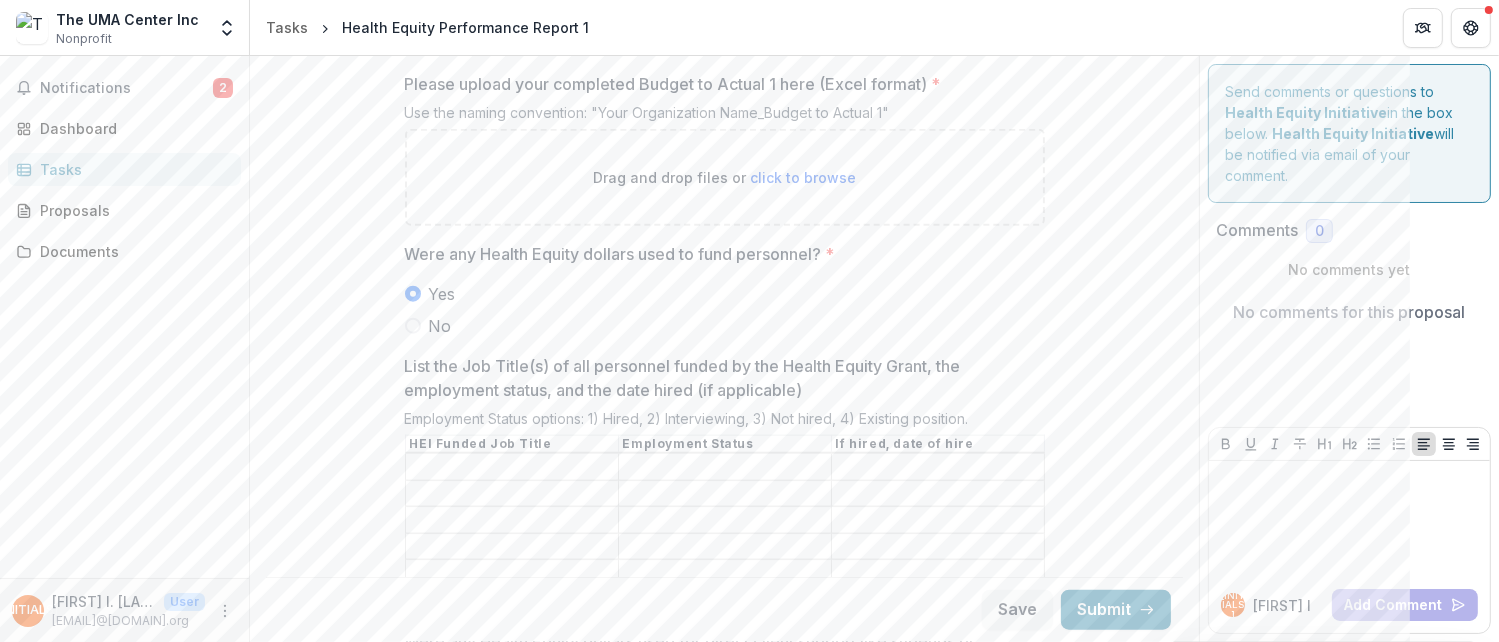 scroll, scrollTop: 2168, scrollLeft: 0, axis: vertical 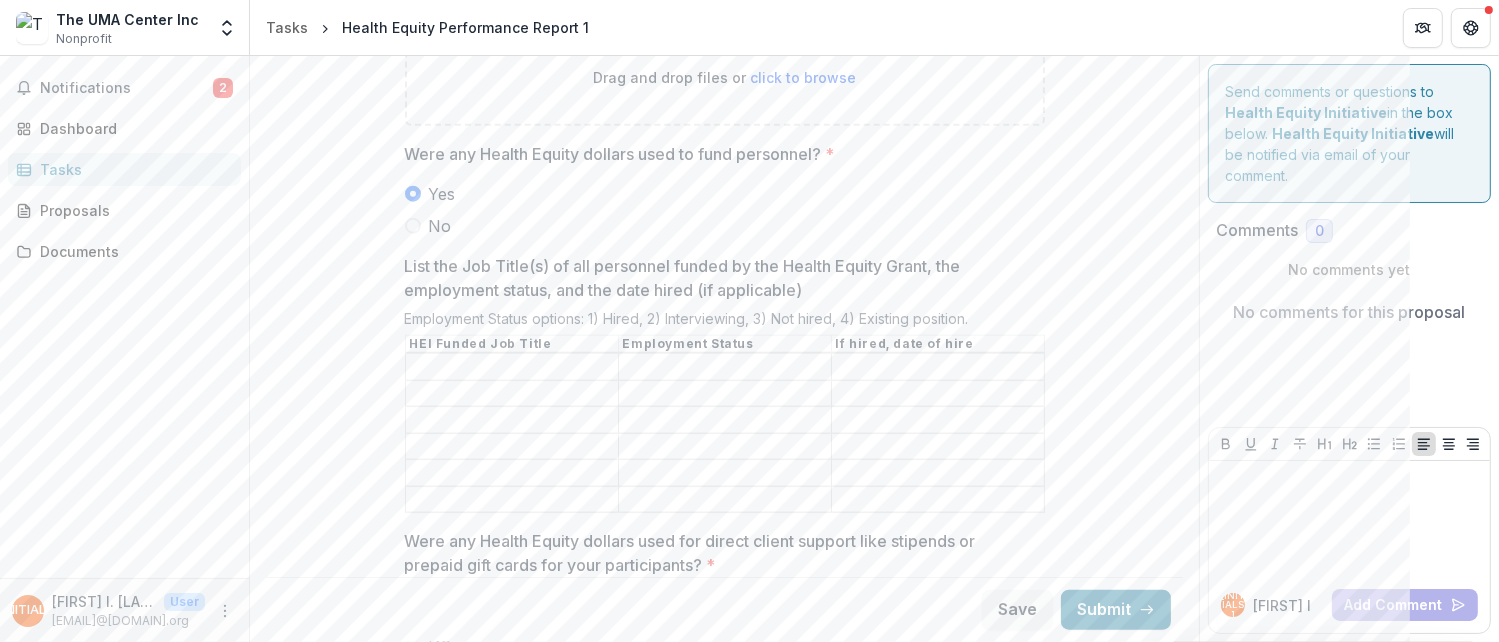click on "List the Job Title(s) of all personnel funded by the Health Equity Grant, the employment status, and the date hired (if applicable)" at bounding box center [512, 368] 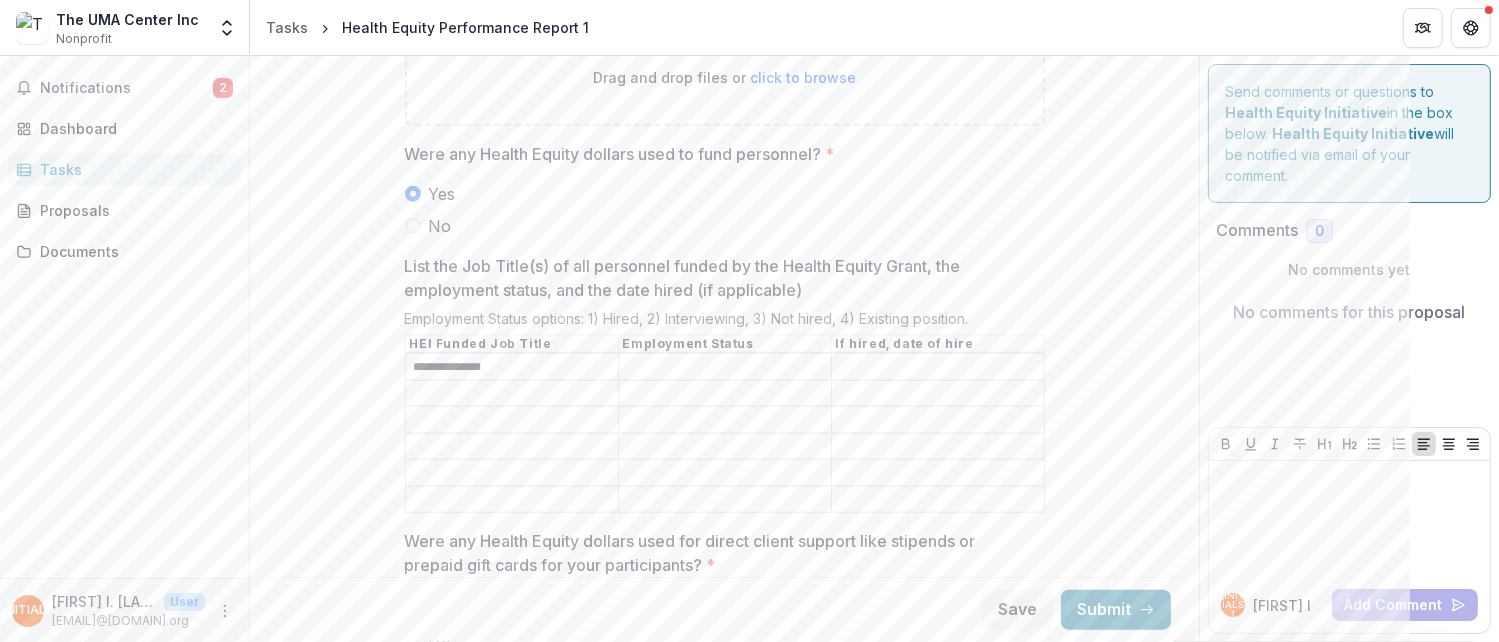 type on "**********" 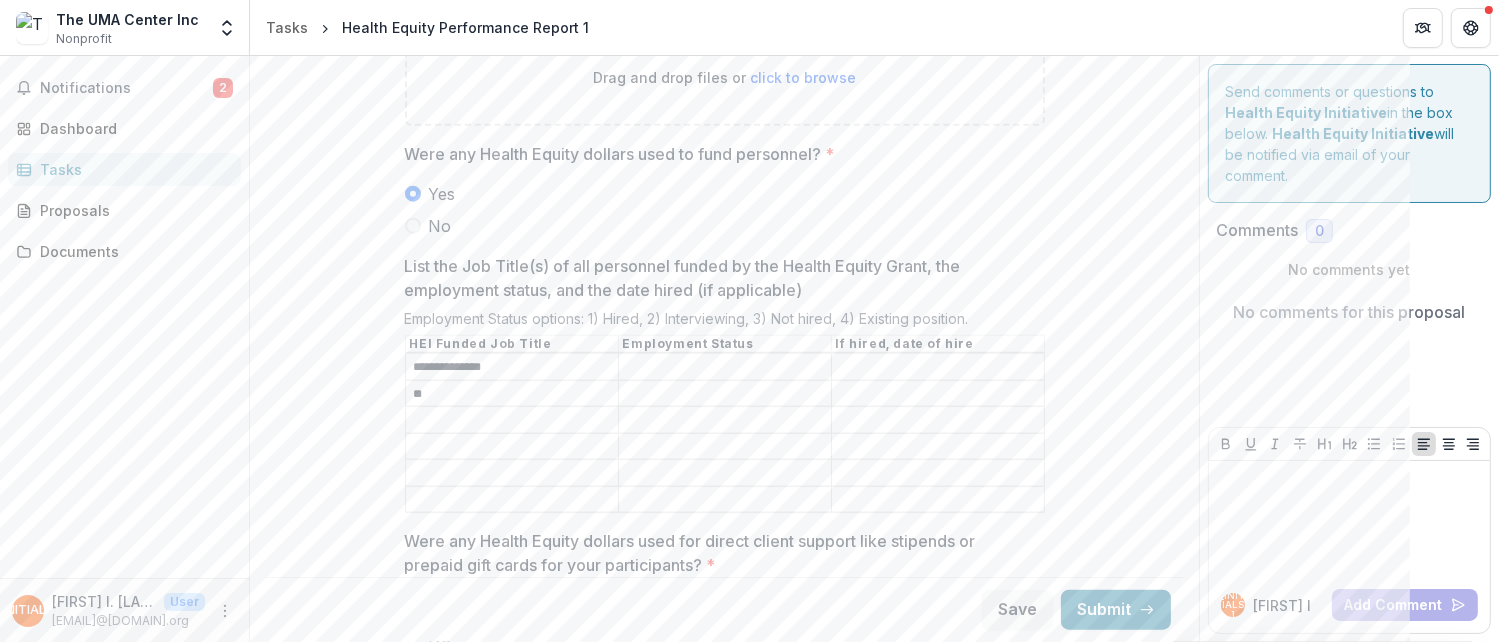 type on "*" 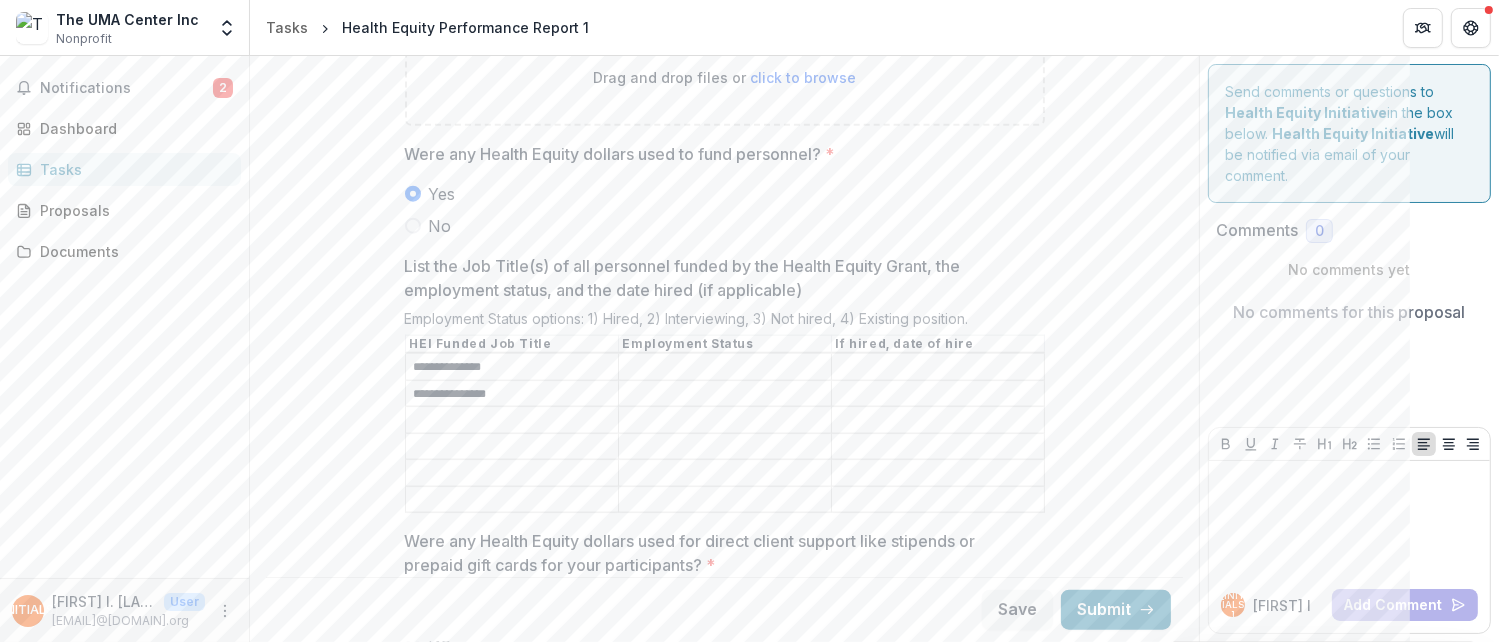 type on "**********" 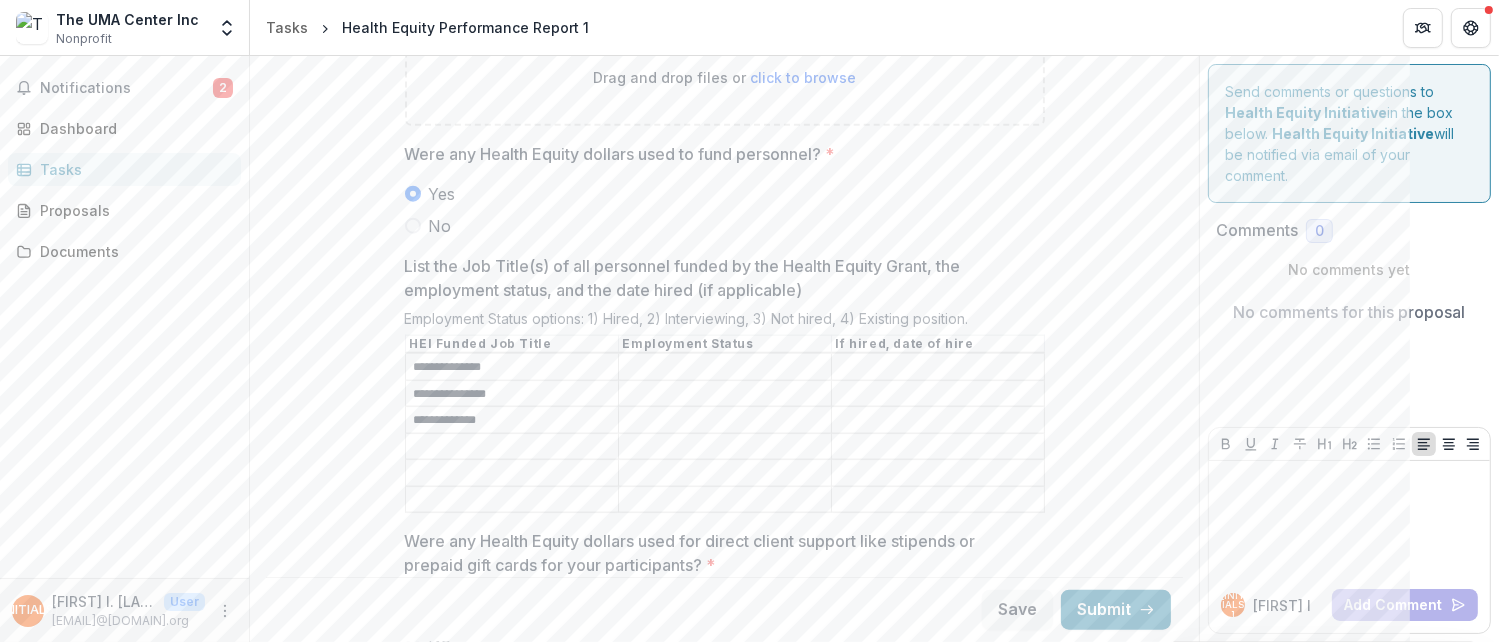 type on "**********" 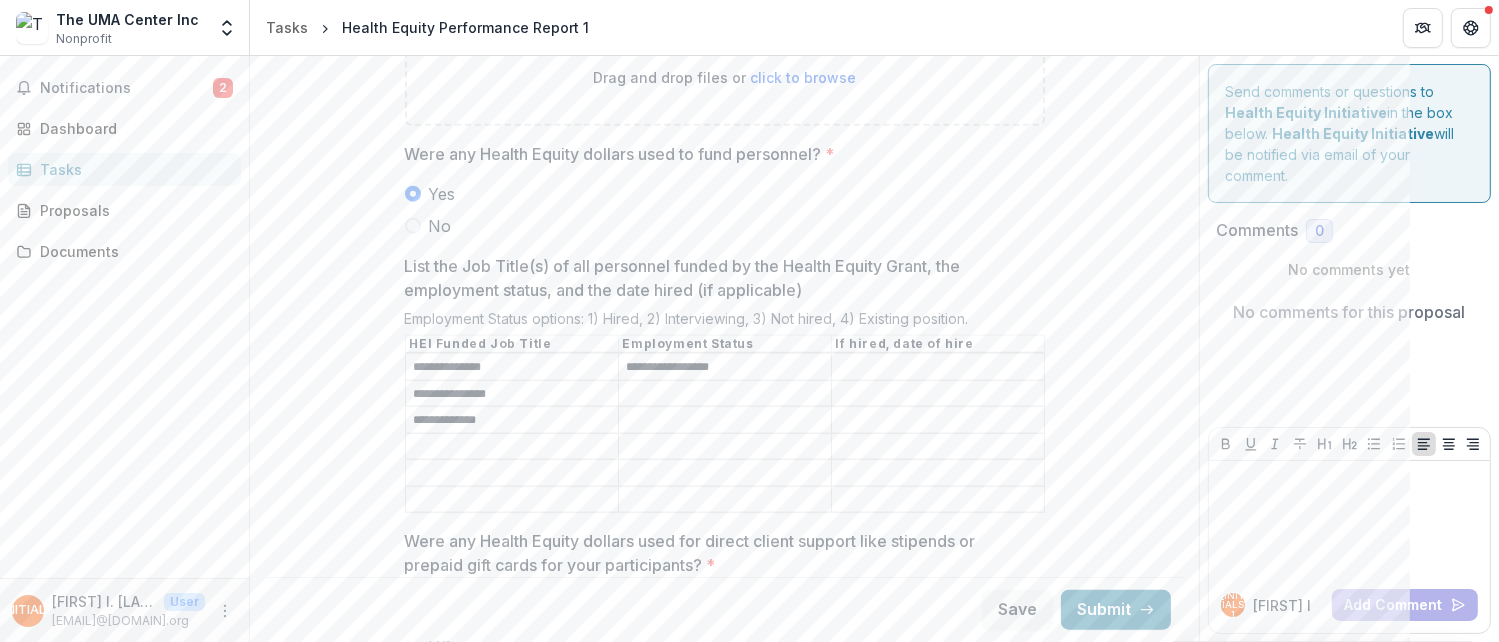 drag, startPoint x: 721, startPoint y: 365, endPoint x: 586, endPoint y: 369, distance: 135.05925 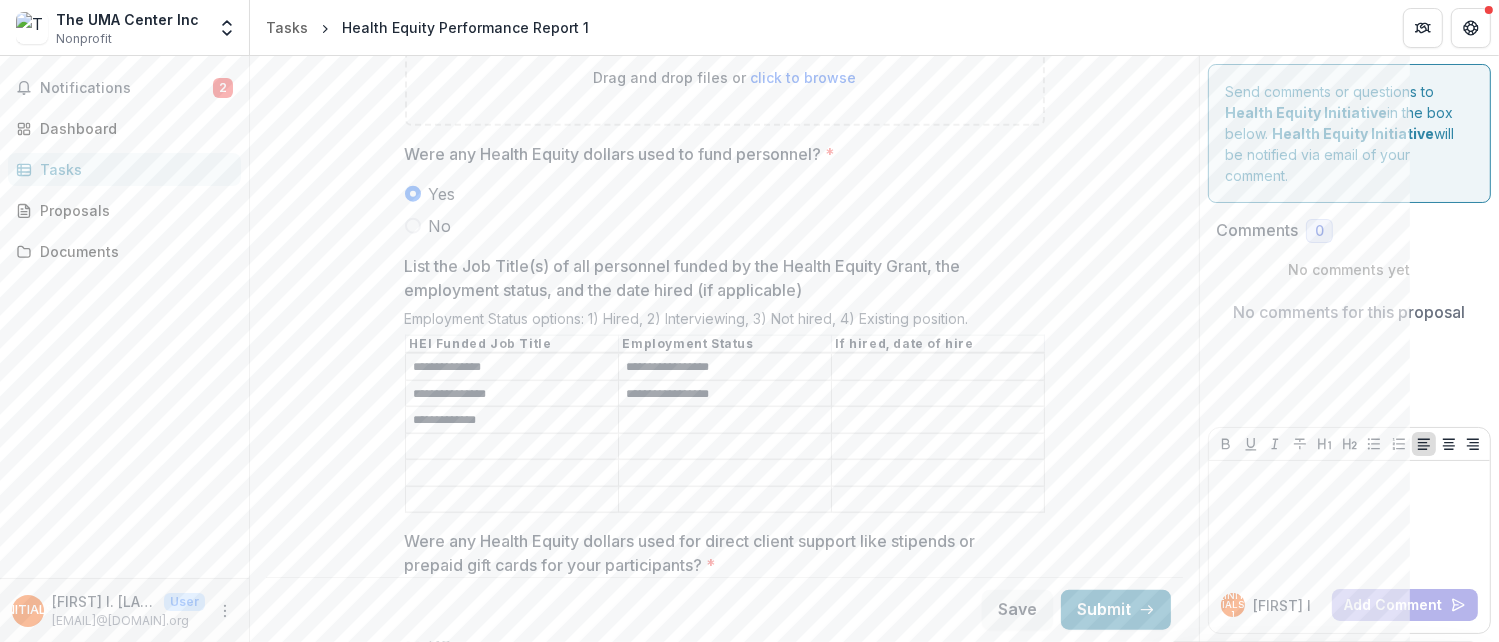 type on "**********" 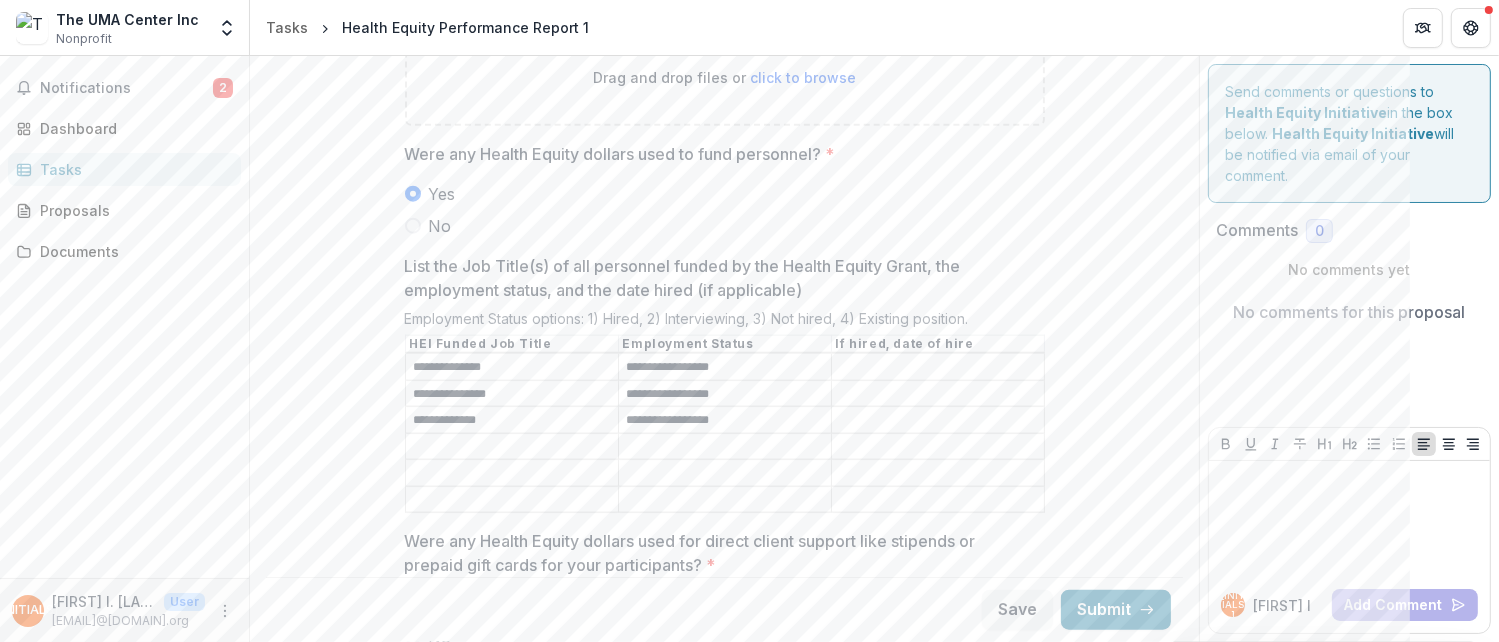 type on "**********" 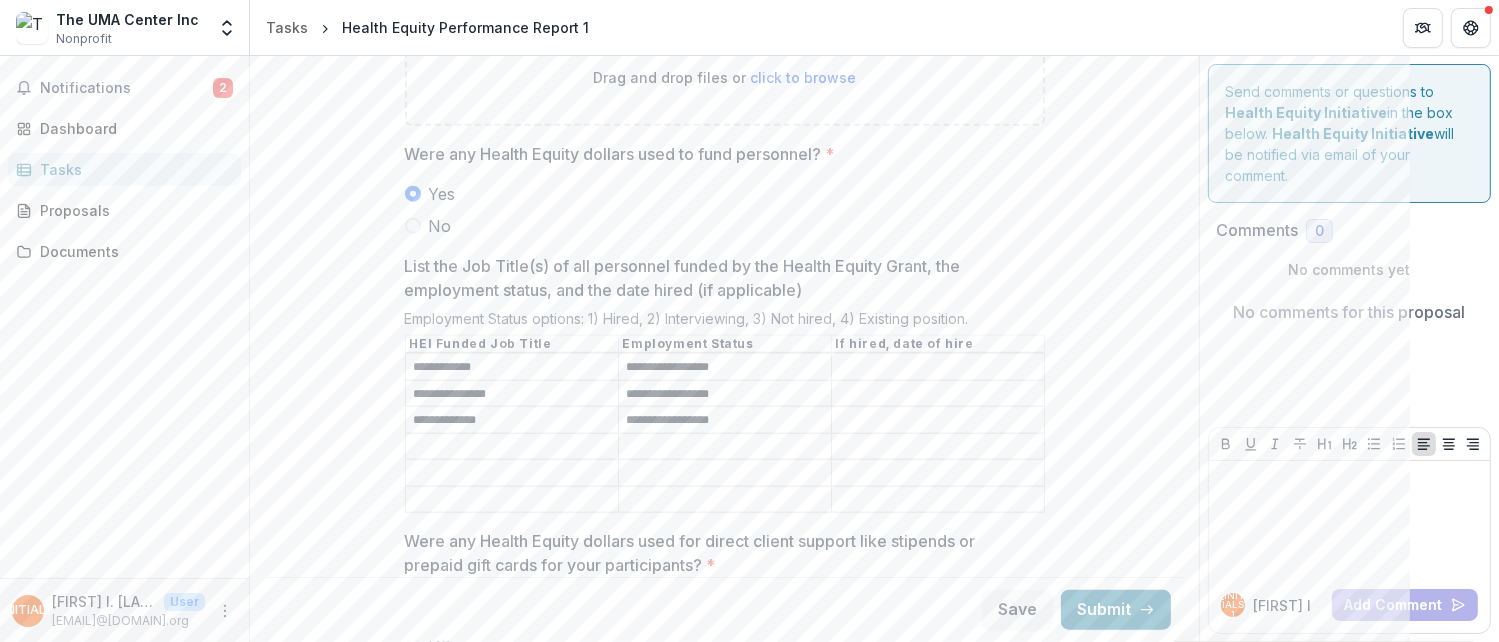 type on "**********" 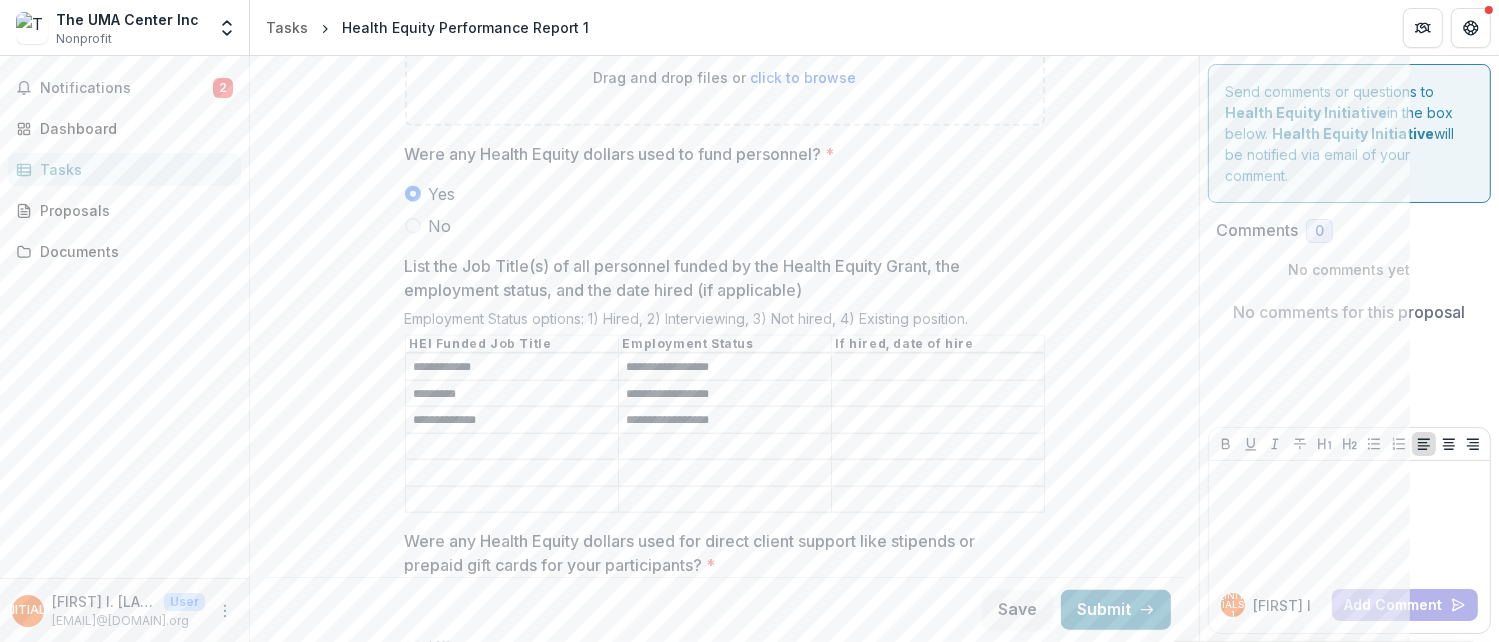type on "*********" 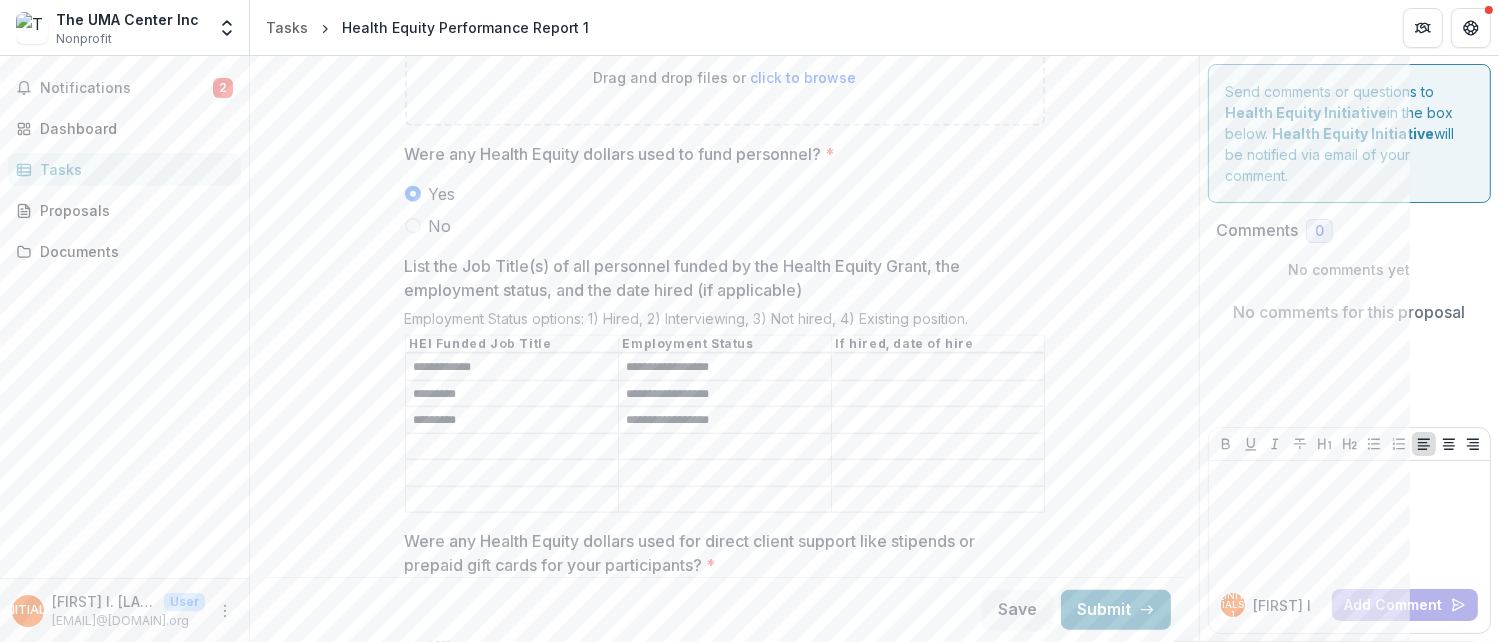 type on "*********" 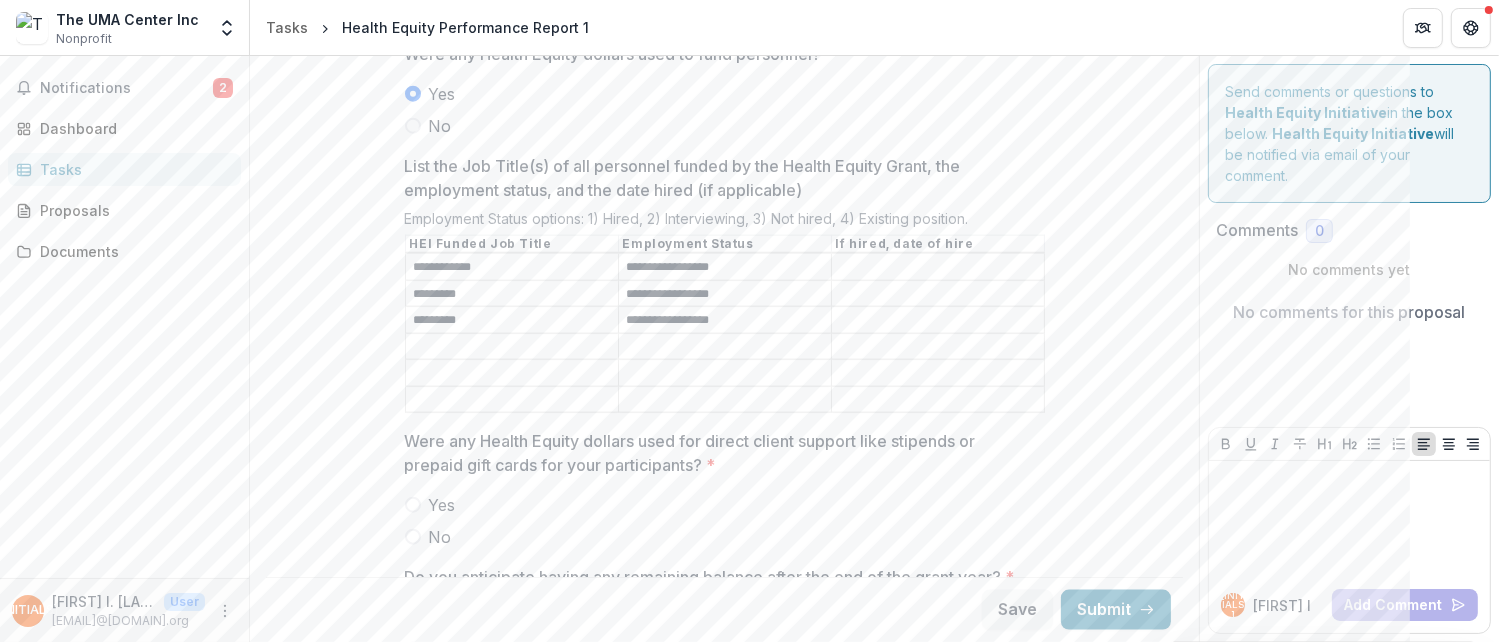 drag, startPoint x: 494, startPoint y: 261, endPoint x: 412, endPoint y: 265, distance: 82.0975 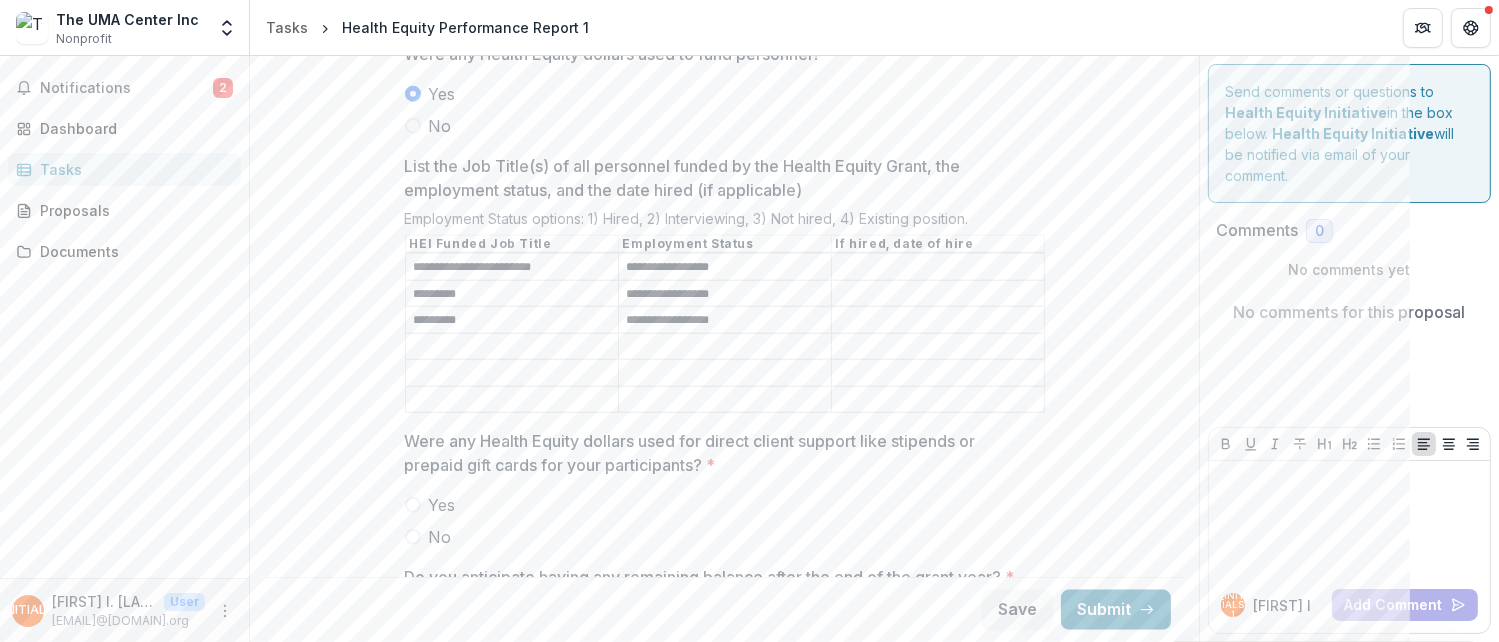 type on "**********" 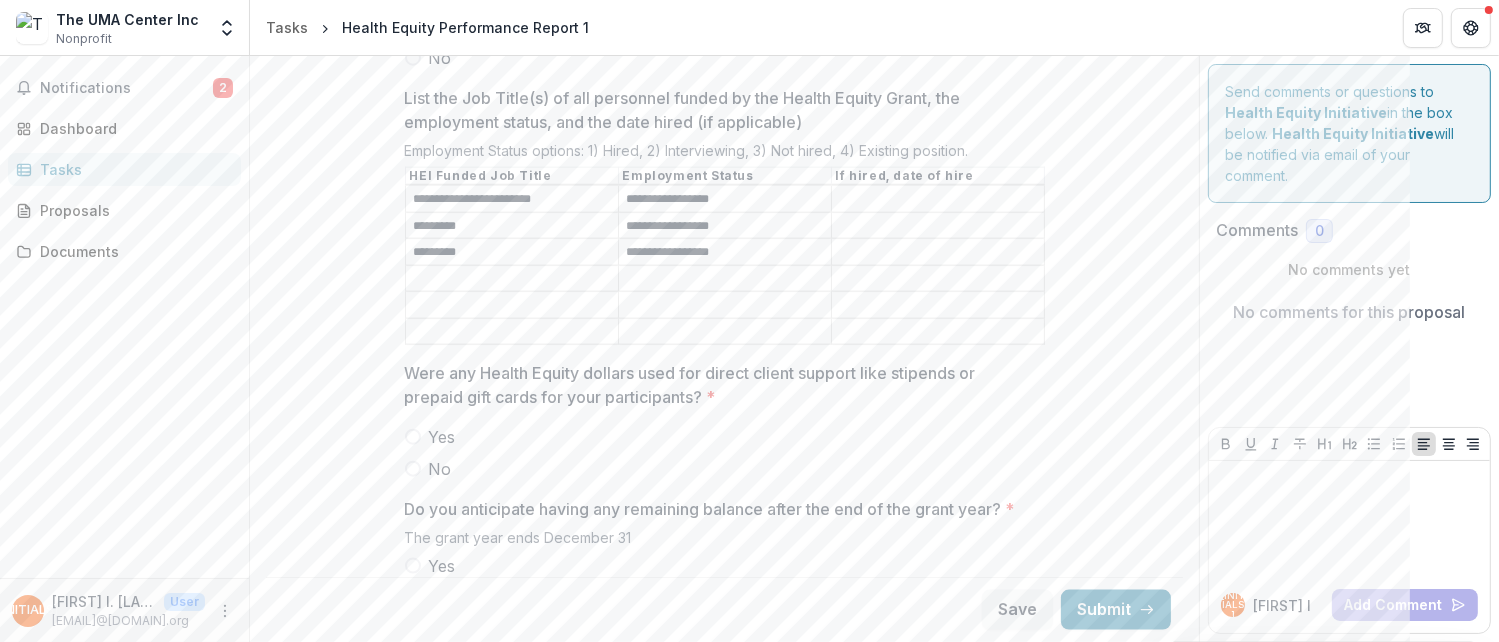 scroll, scrollTop: 2400, scrollLeft: 0, axis: vertical 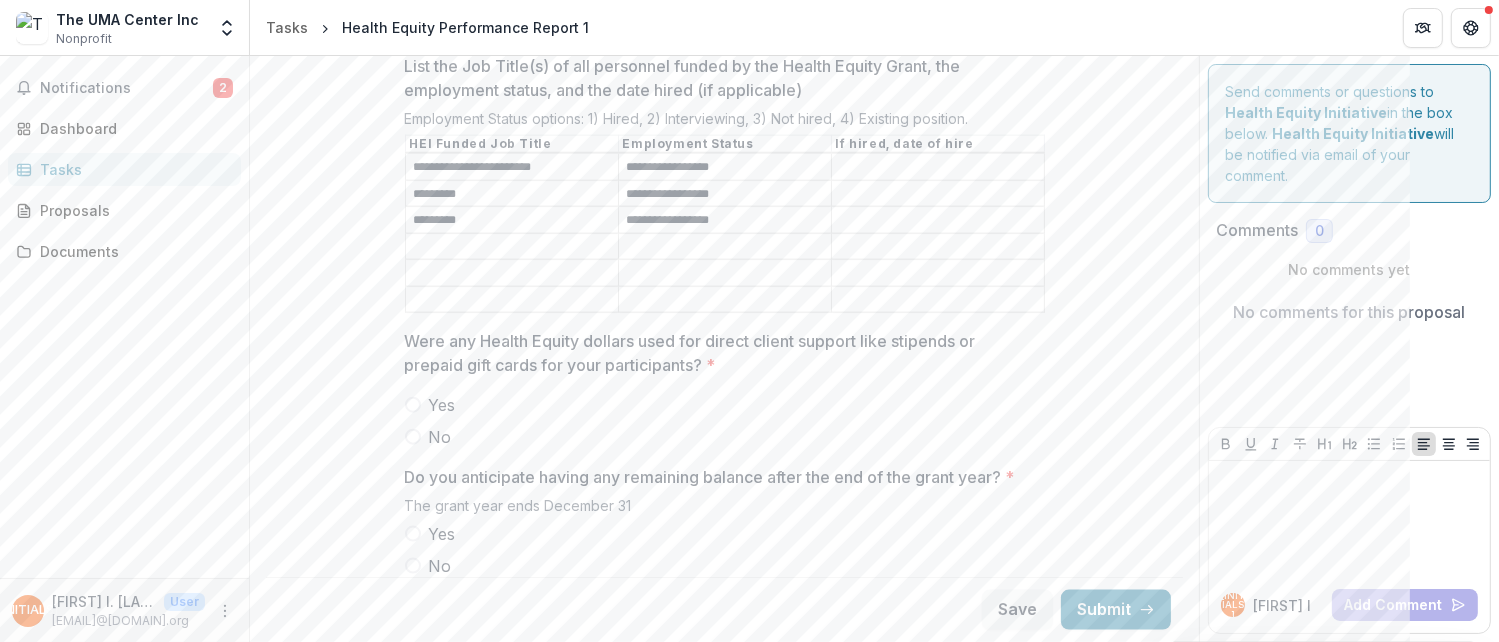 drag, startPoint x: 408, startPoint y: 394, endPoint x: 383, endPoint y: 413, distance: 31.400637 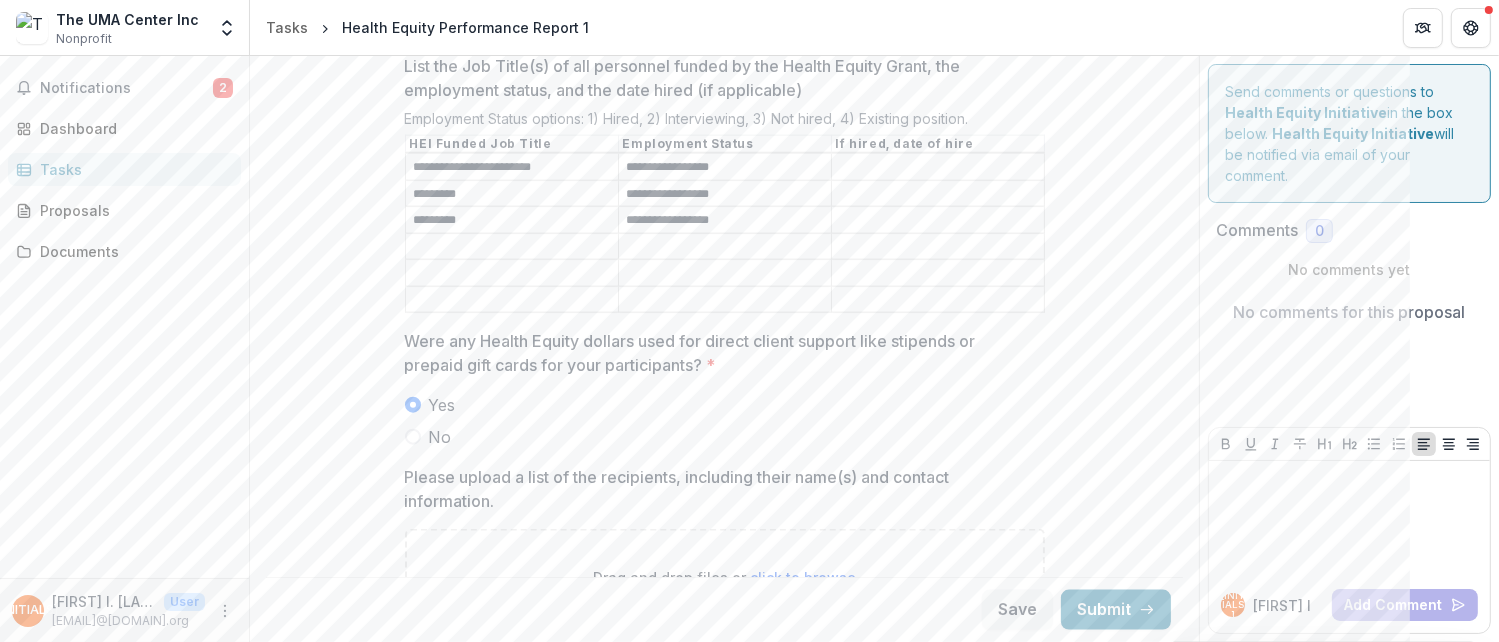 scroll, scrollTop: 2465, scrollLeft: 0, axis: vertical 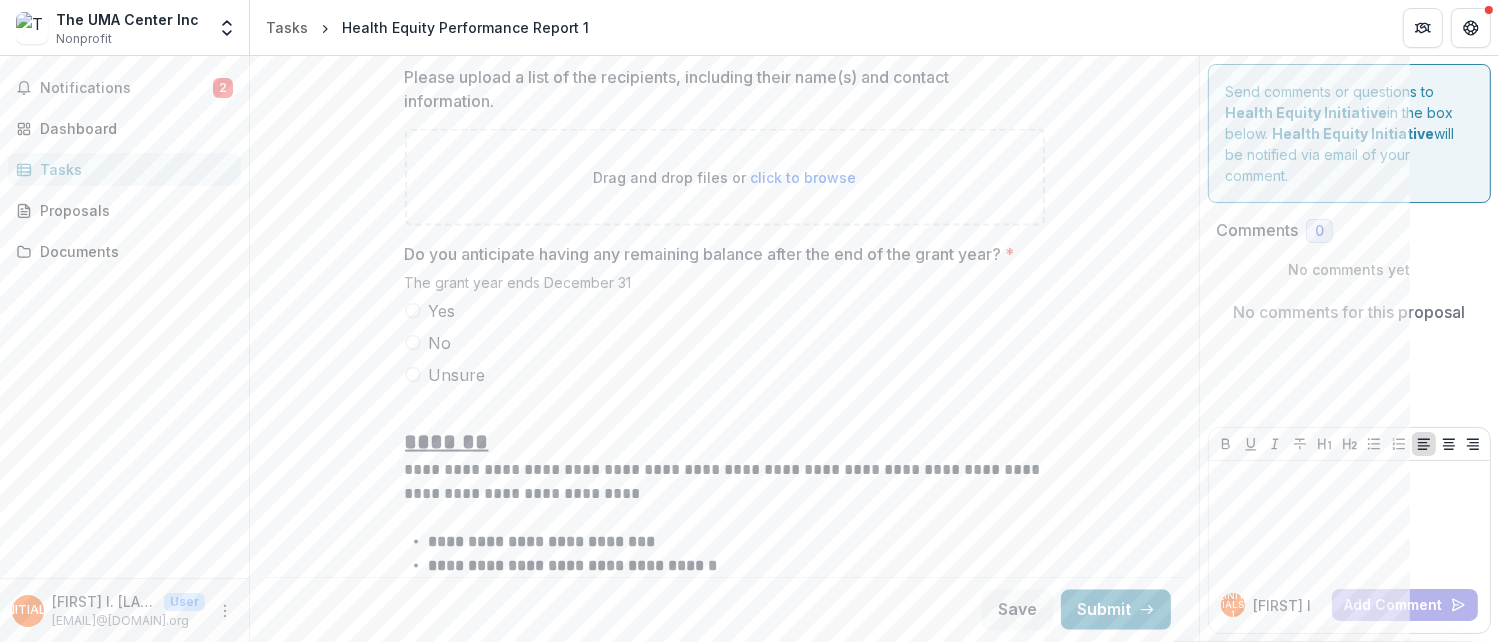 click at bounding box center (413, 343) 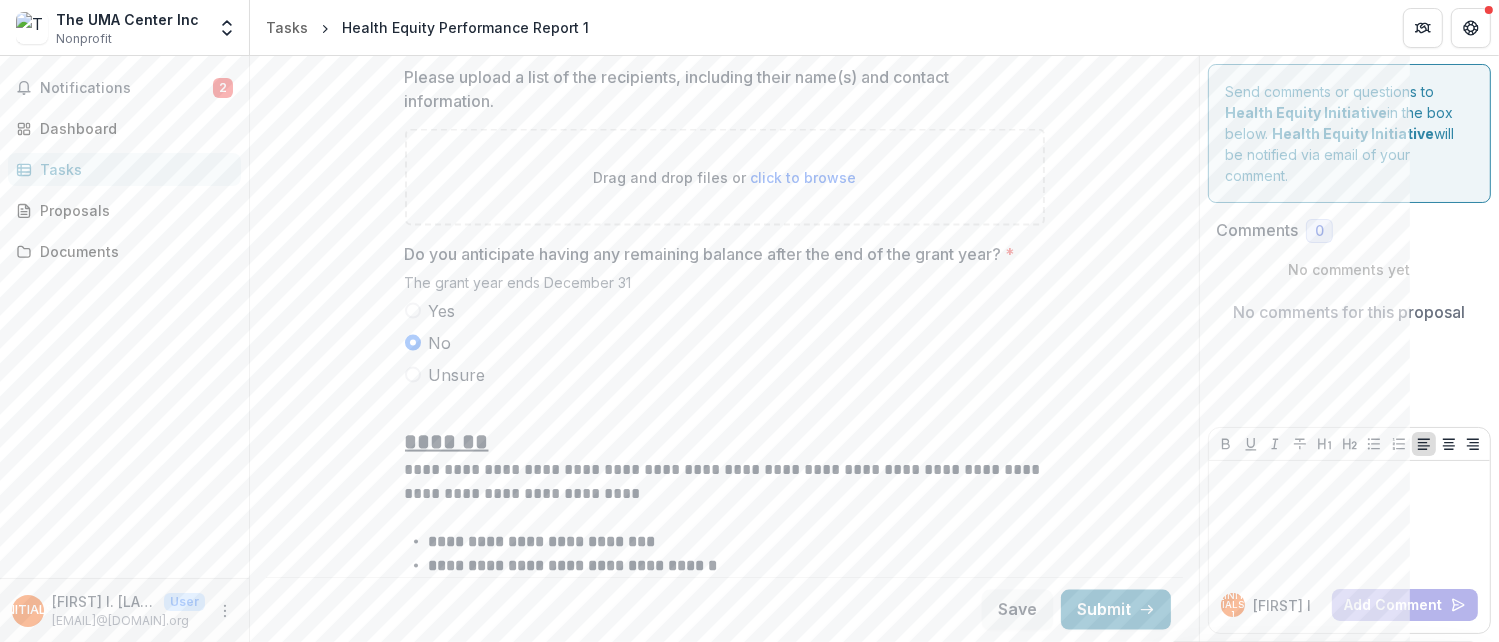 scroll 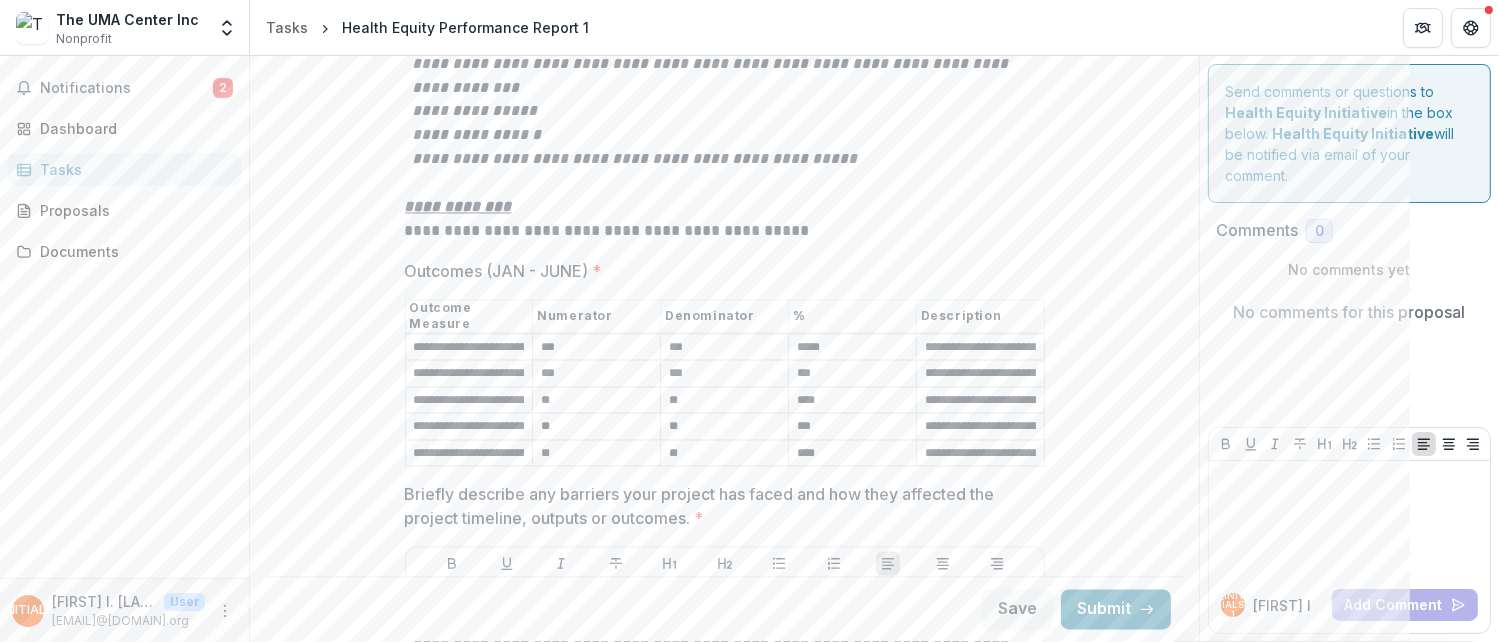 click on "**********" at bounding box center (469, 348) 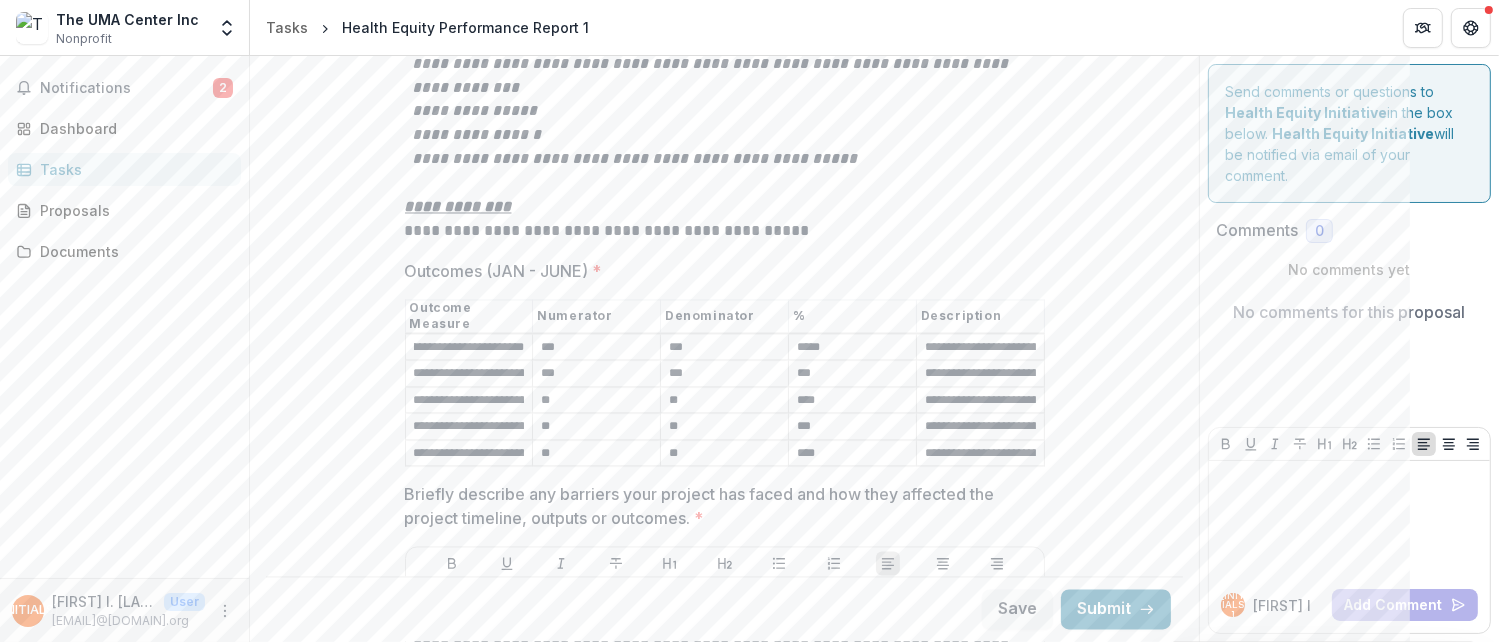 drag, startPoint x: 411, startPoint y: 313, endPoint x: 561, endPoint y: 301, distance: 150.47923 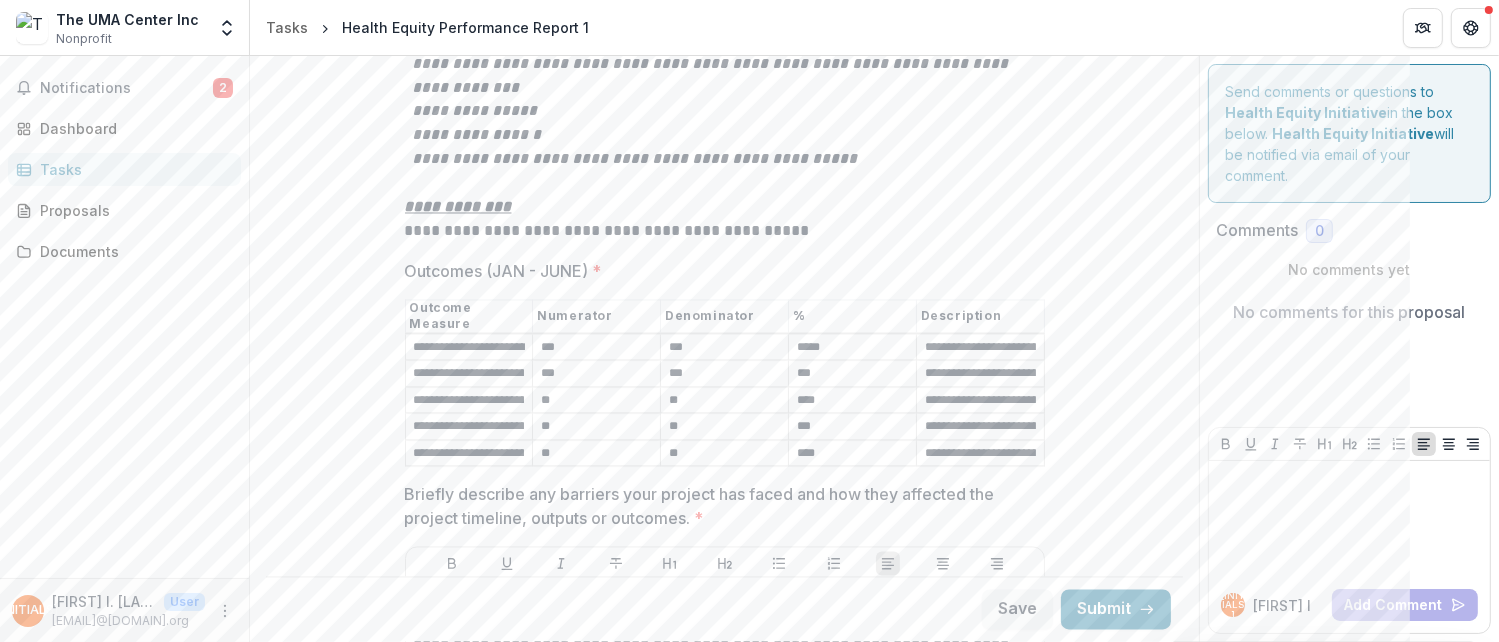 click on "**********" at bounding box center (724, -523) 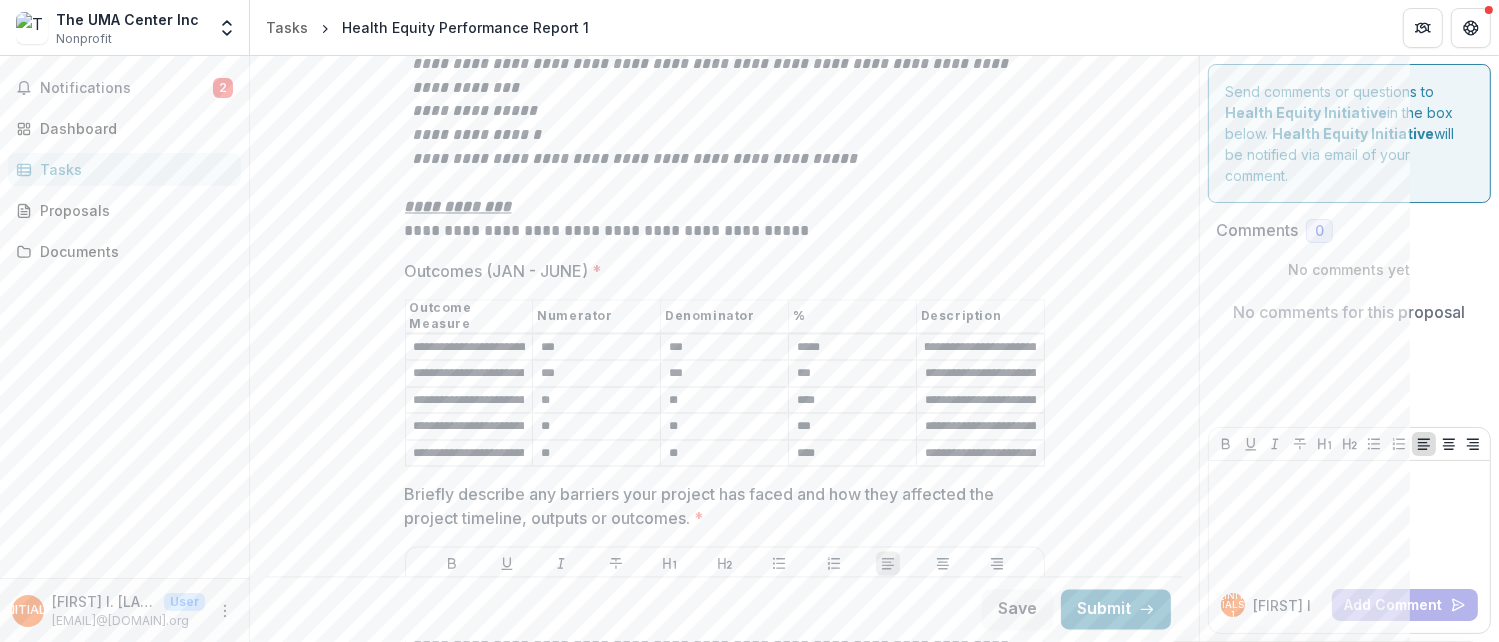 scroll, scrollTop: 0, scrollLeft: 3254, axis: horizontal 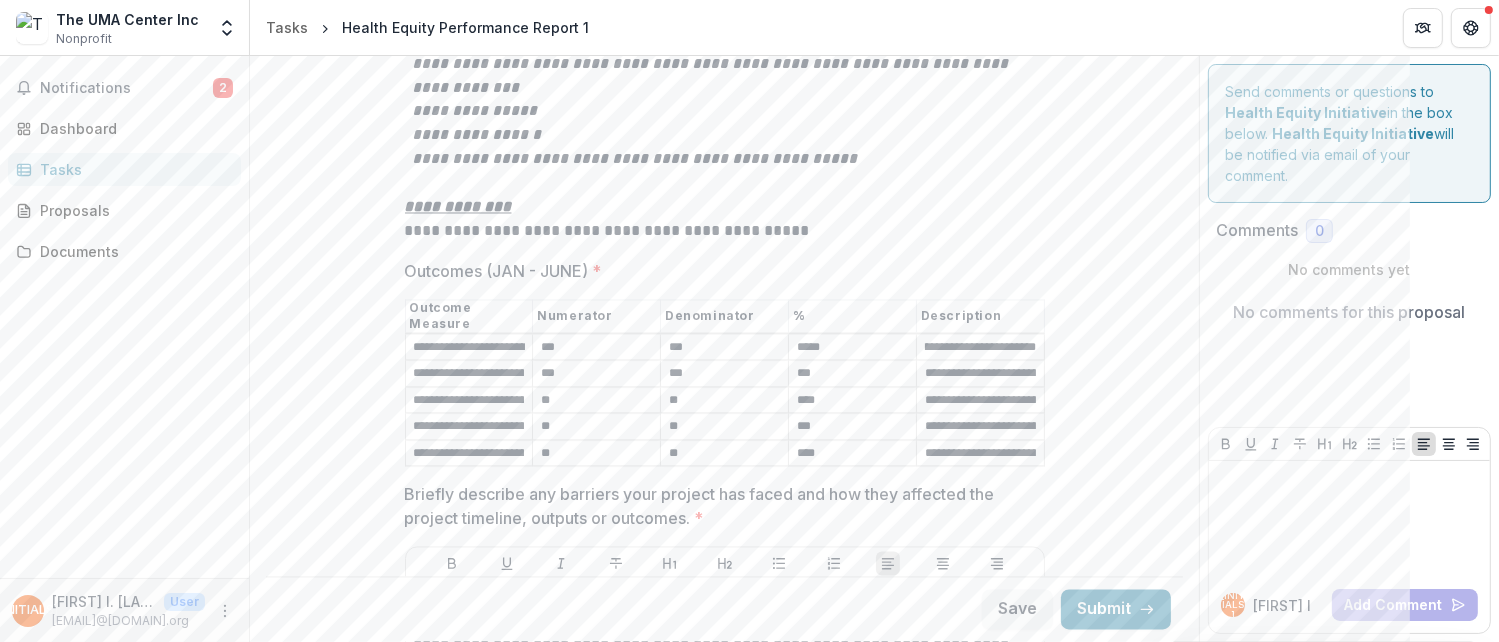drag, startPoint x: 921, startPoint y: 311, endPoint x: 1157, endPoint y: 308, distance: 236.01907 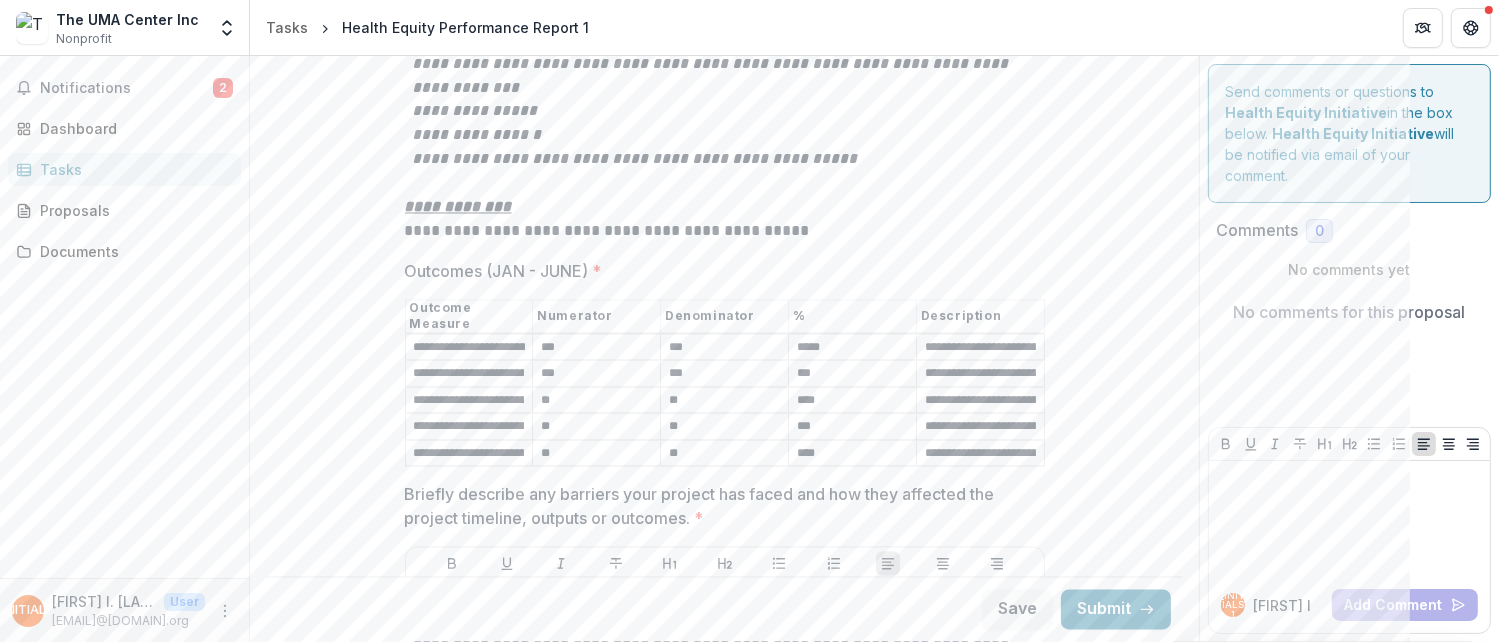 click on "**********" at bounding box center (724, -523) 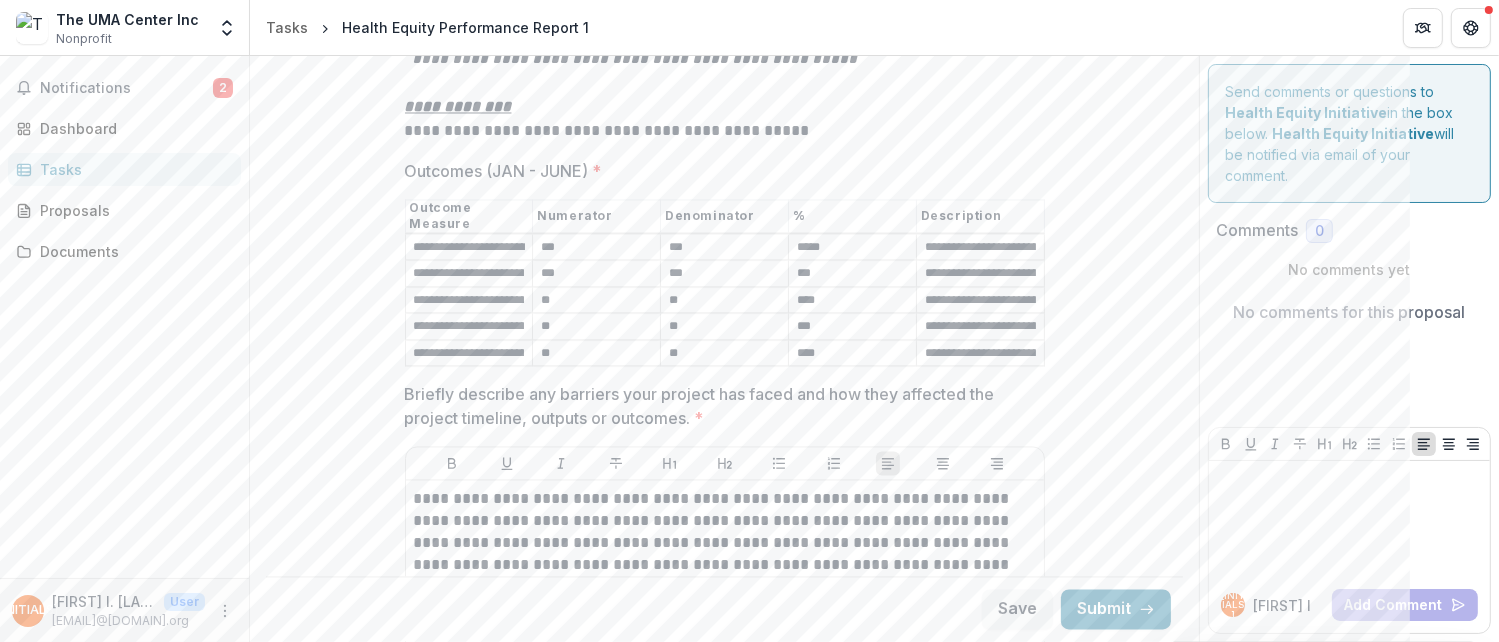 scroll, scrollTop: 3900, scrollLeft: 0, axis: vertical 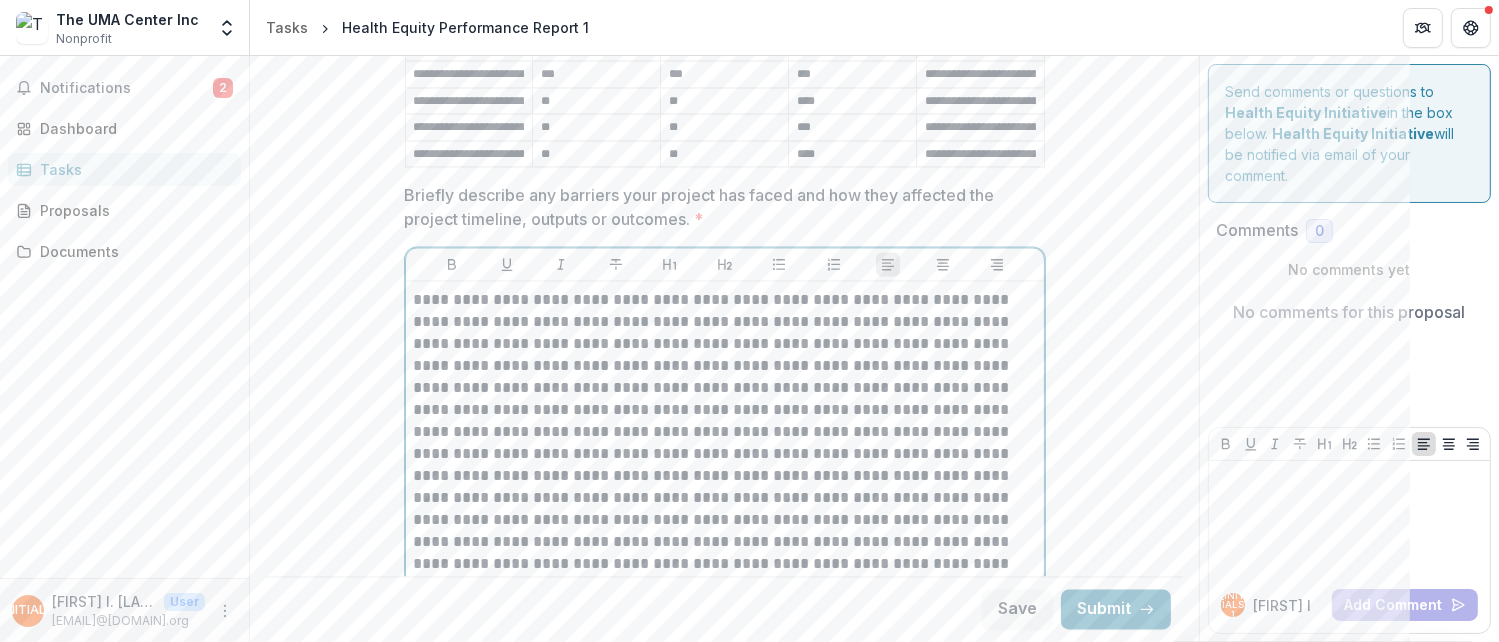 click on "**********" at bounding box center [725, 432] 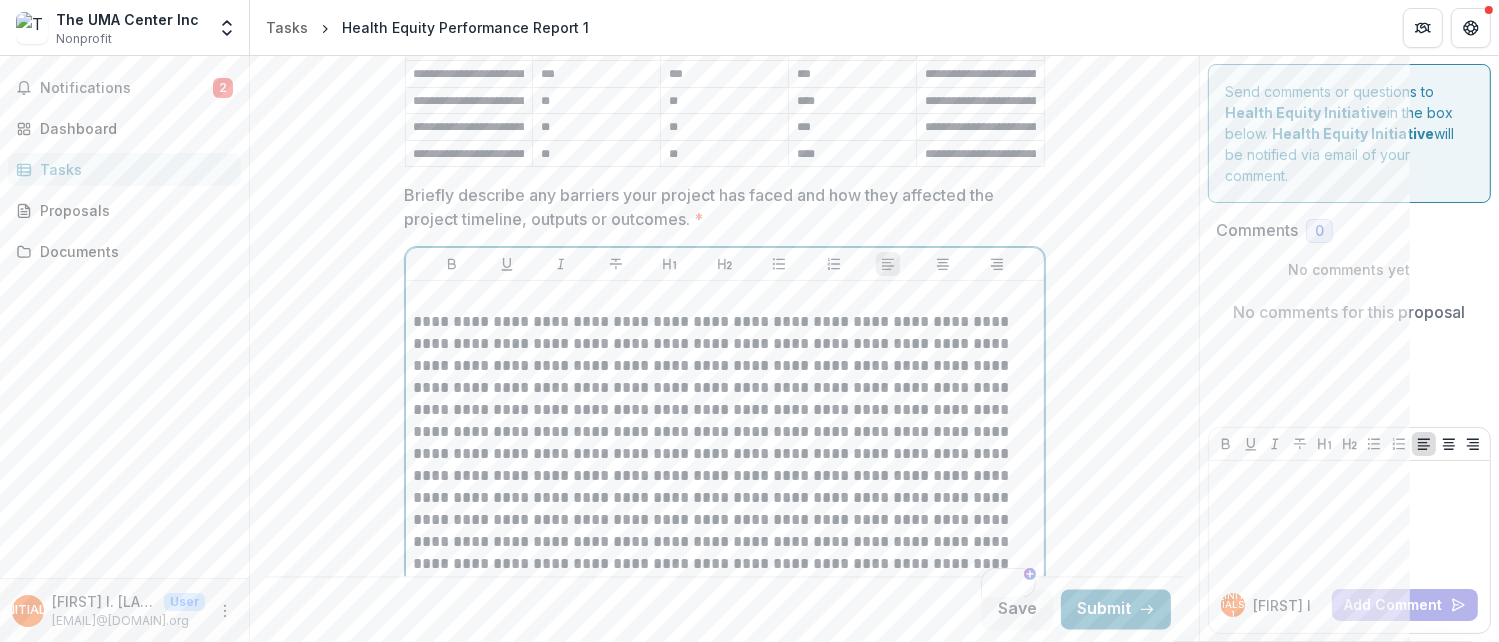scroll, scrollTop: 4000, scrollLeft: 0, axis: vertical 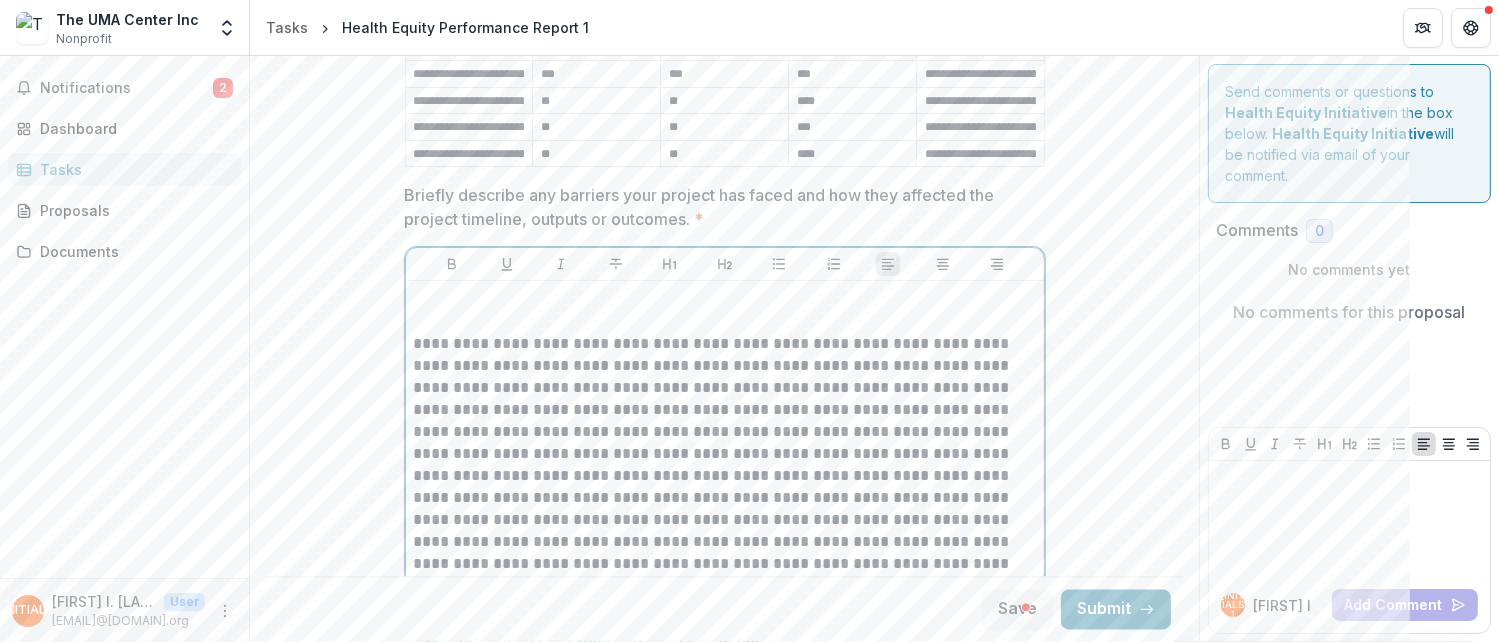click at bounding box center [725, 300] 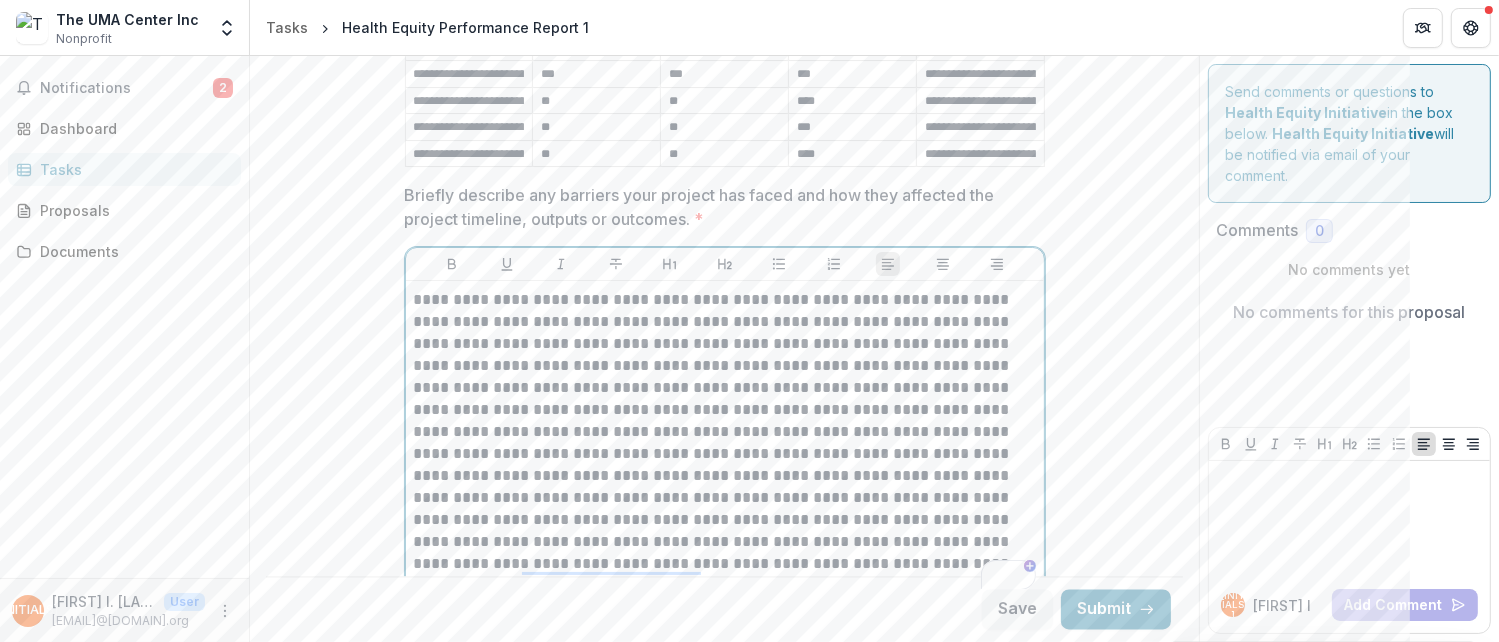 click on "**********" at bounding box center [725, 432] 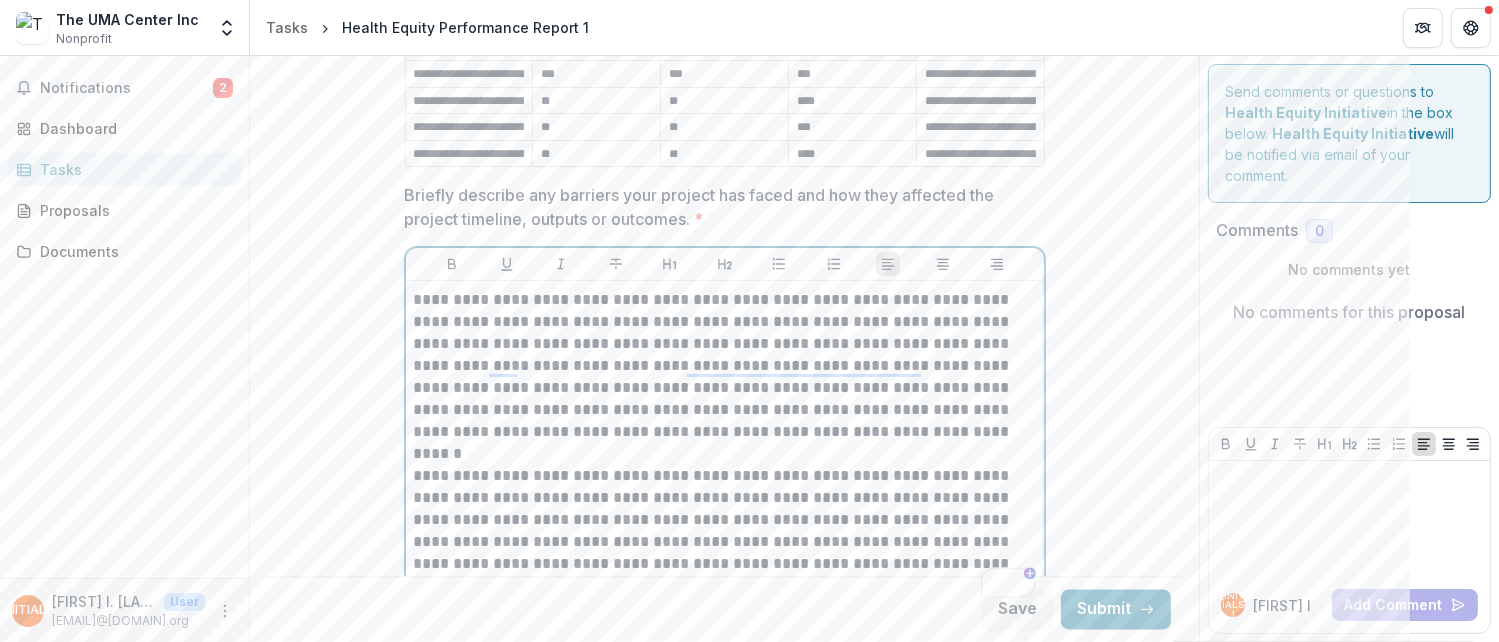 click on "**********" at bounding box center [725, 366] 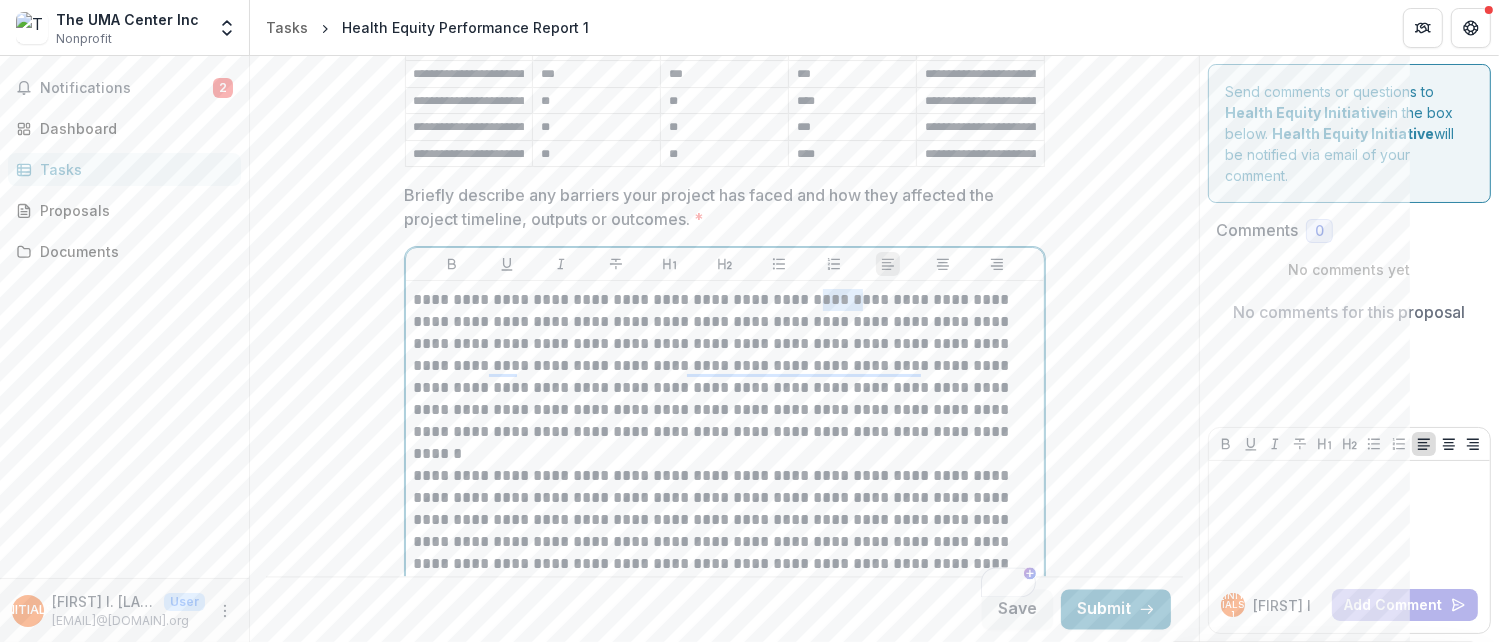 click on "**********" at bounding box center [725, 366] 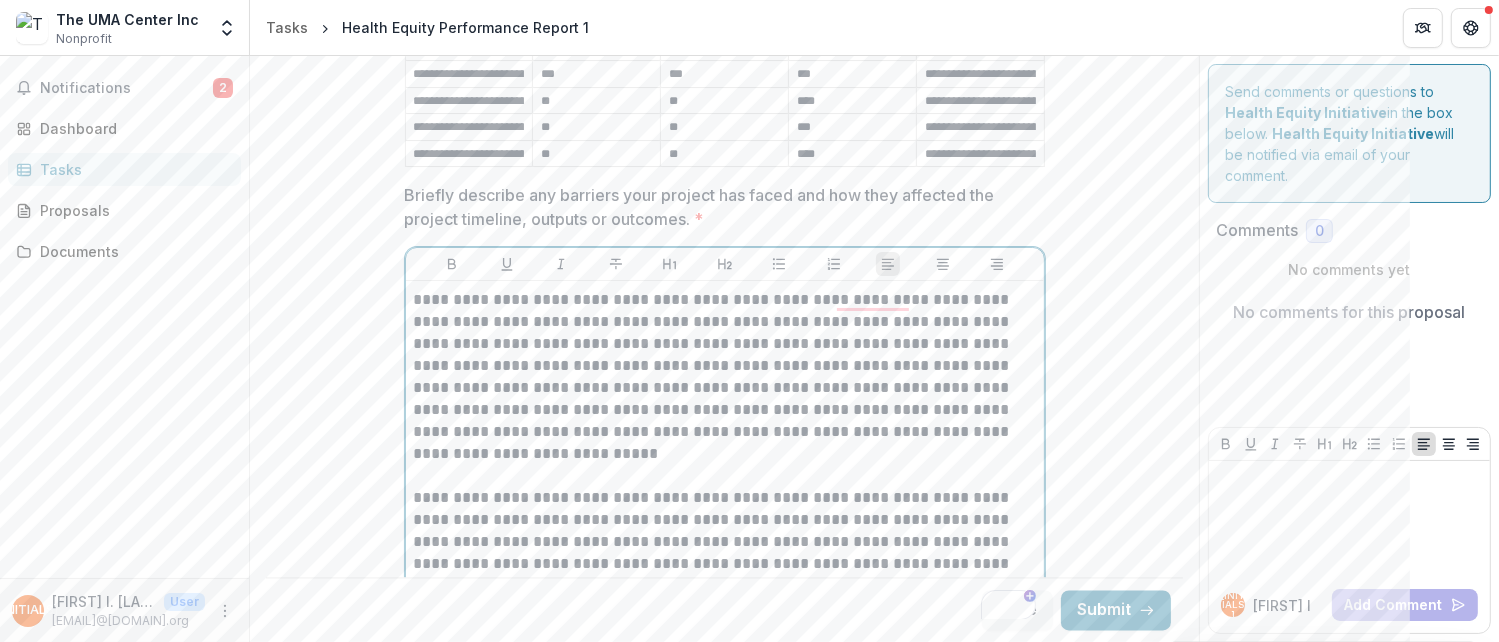 click on "**********" at bounding box center (725, 377) 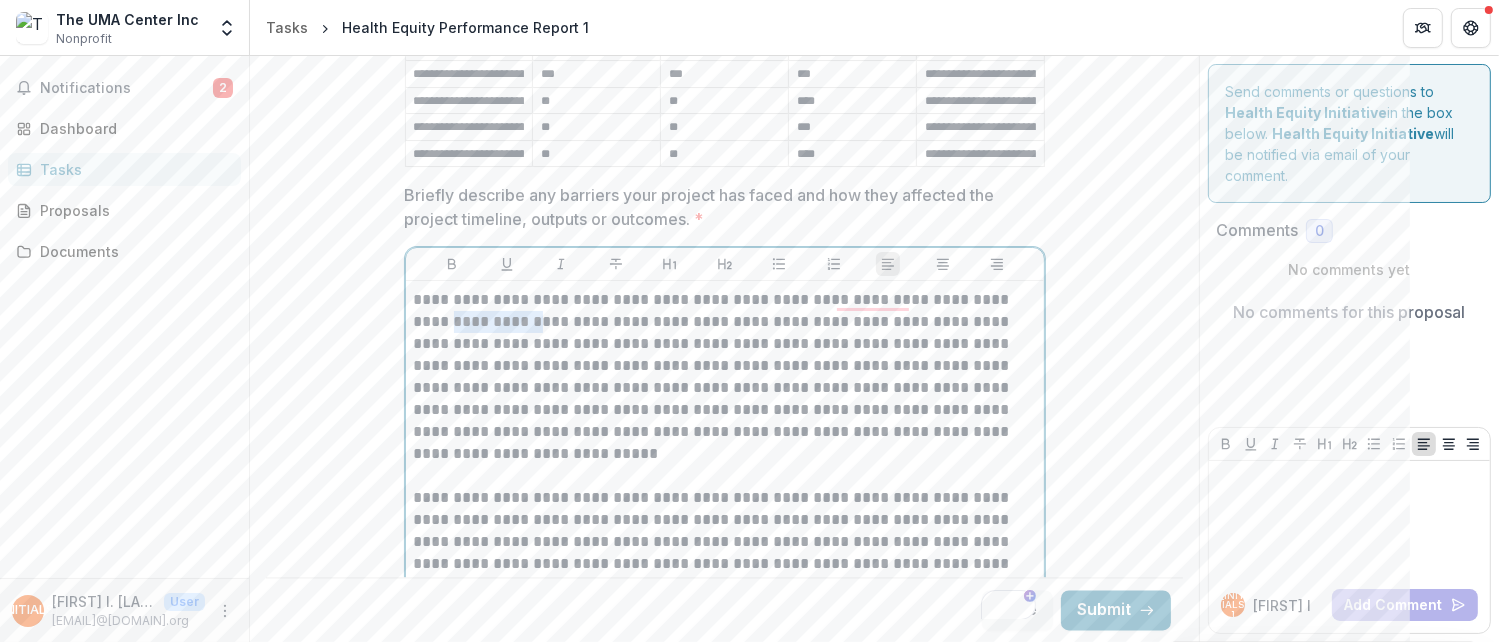 click on "**********" at bounding box center [725, 377] 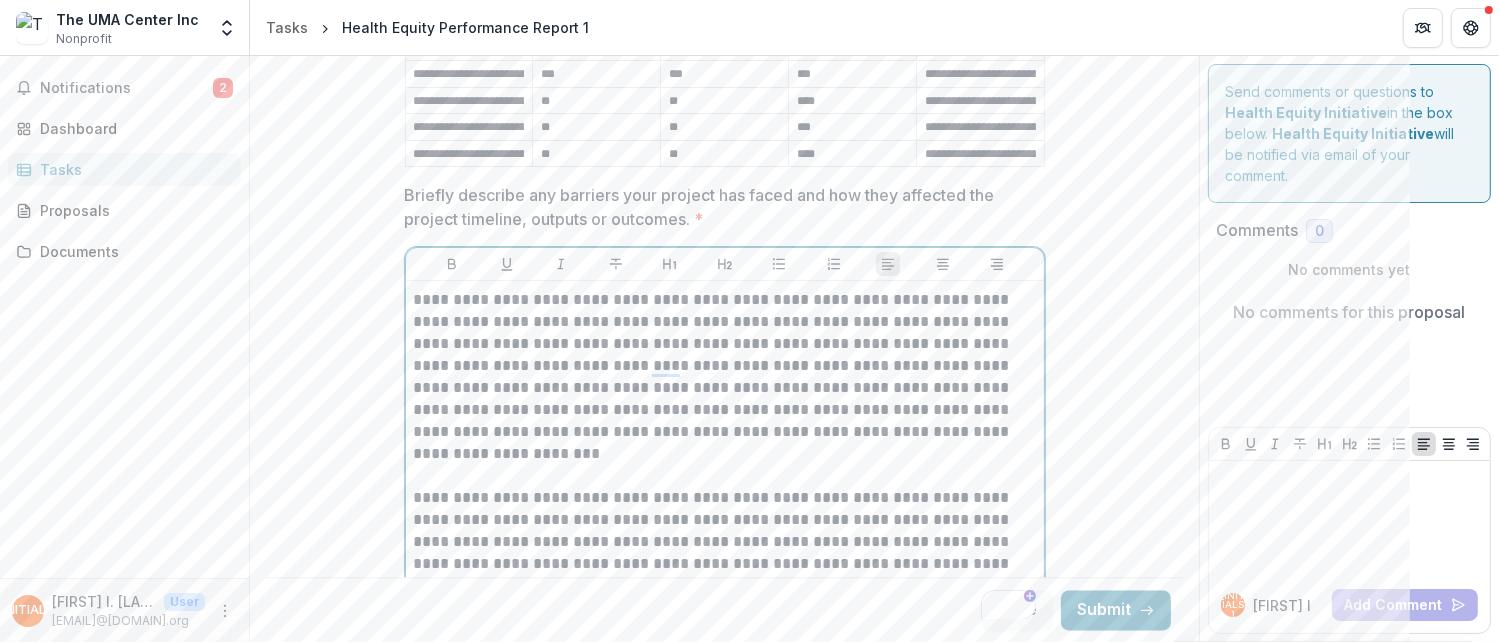 click on "**********" at bounding box center (725, 377) 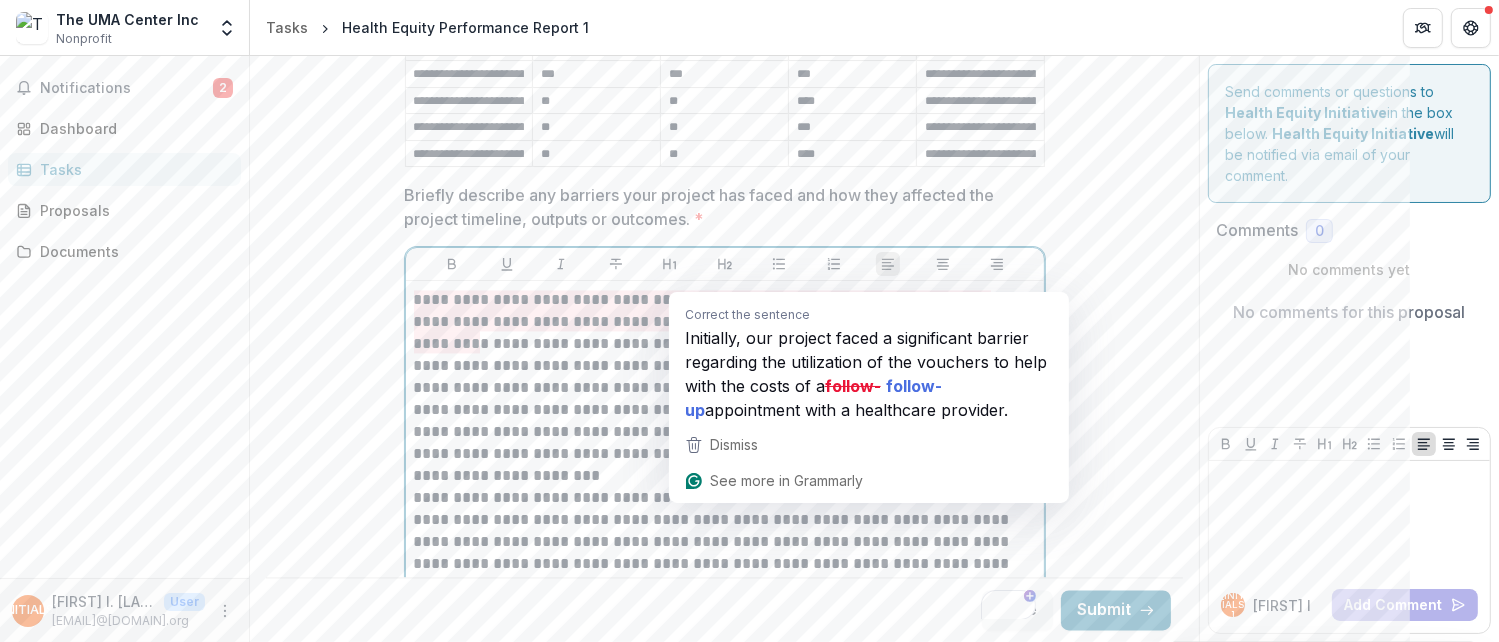 click on "**********" at bounding box center (725, 377) 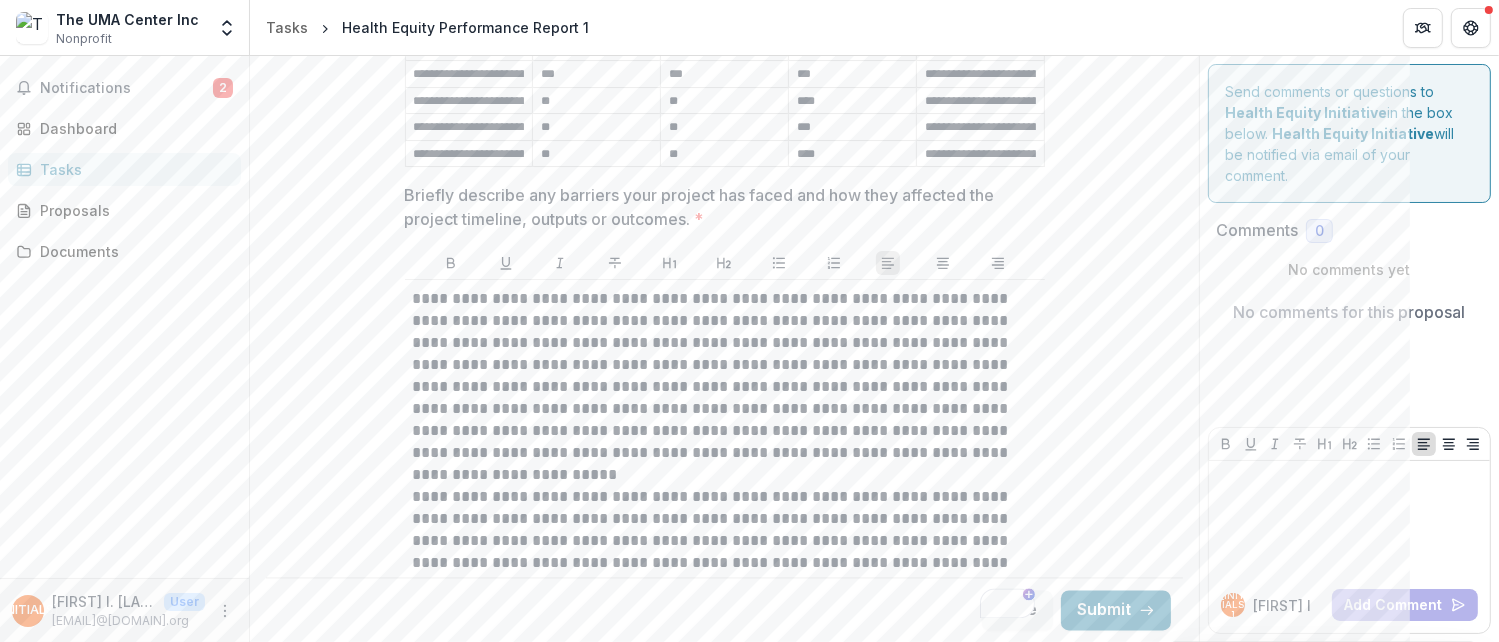 click on "**********" at bounding box center (724, 376) 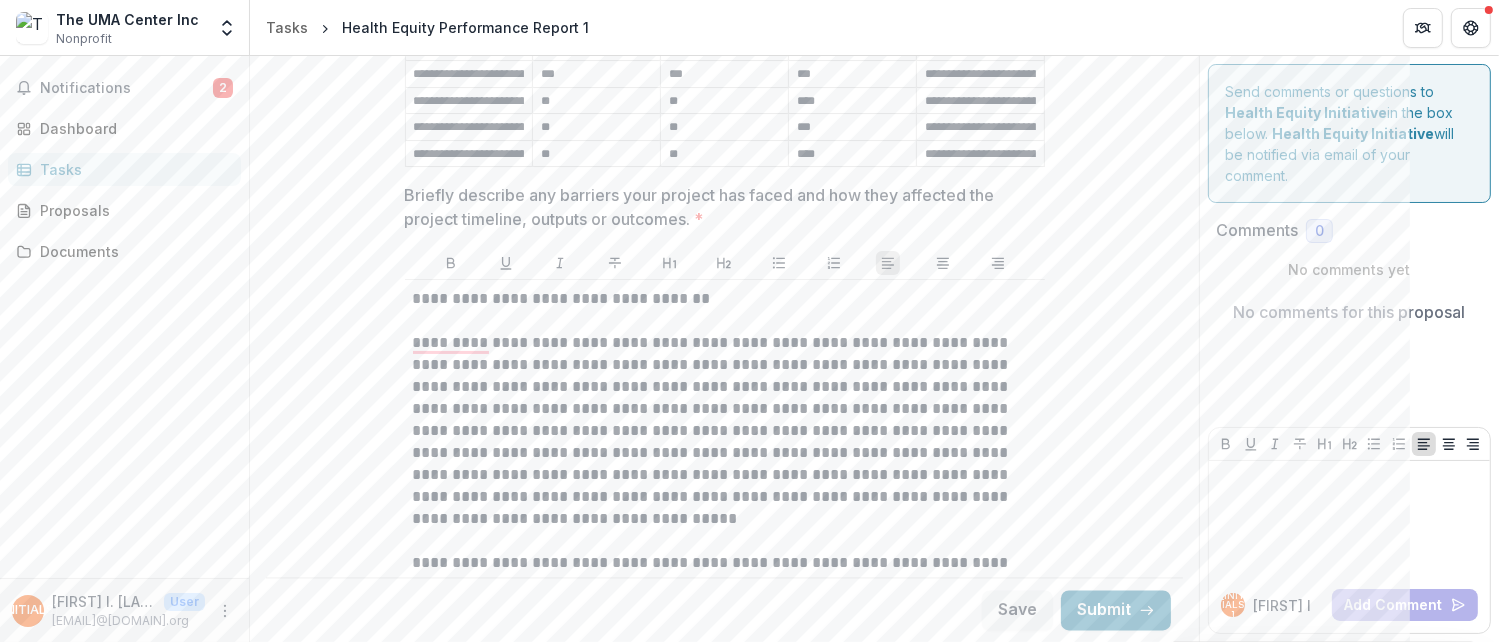 click on "**********" at bounding box center (724, 431) 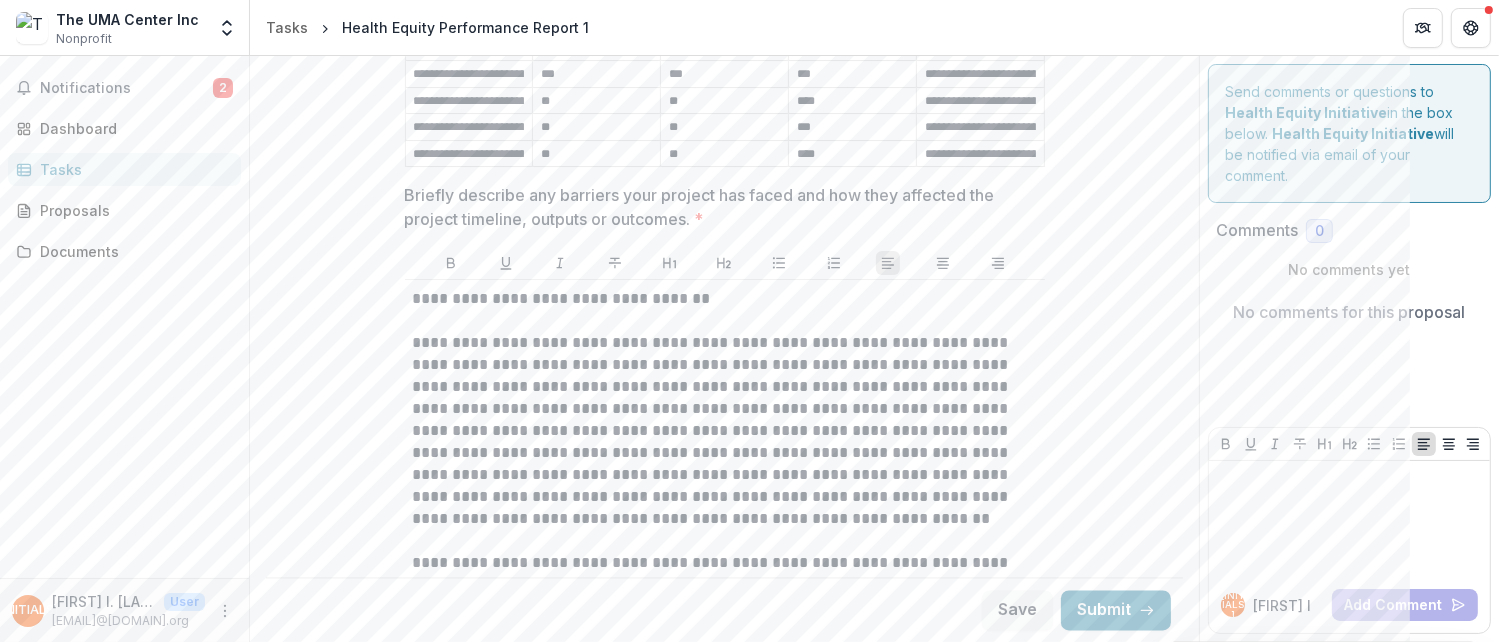 click on "**********" at bounding box center [724, 431] 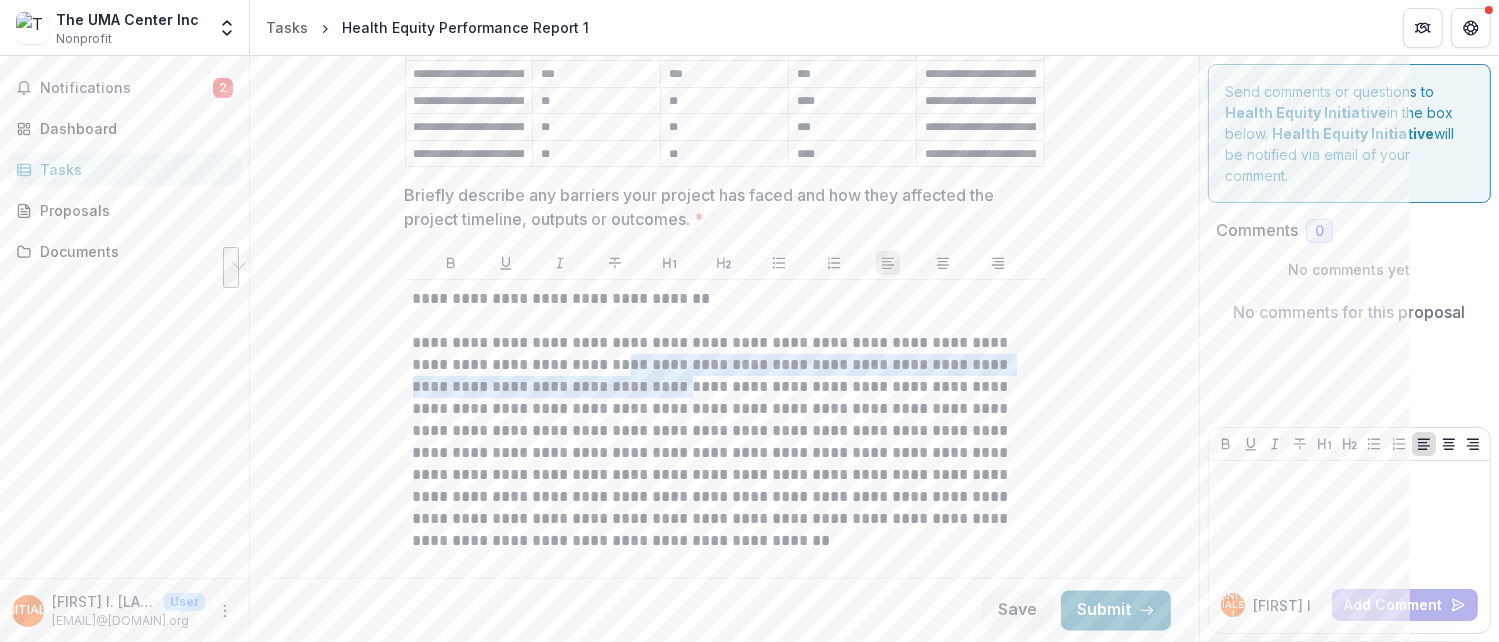 drag, startPoint x: 568, startPoint y: 321, endPoint x: 489, endPoint y: 313, distance: 79.40403 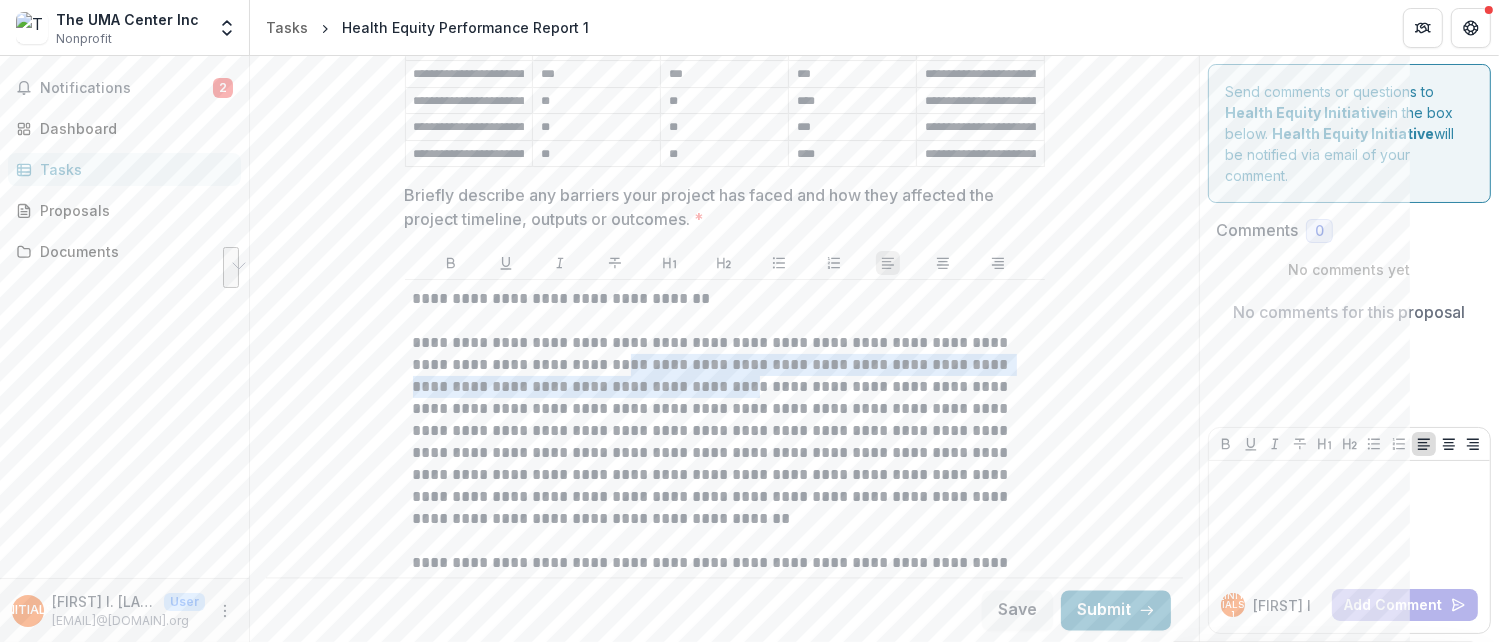 drag, startPoint x: 569, startPoint y: 323, endPoint x: 696, endPoint y: 329, distance: 127.141655 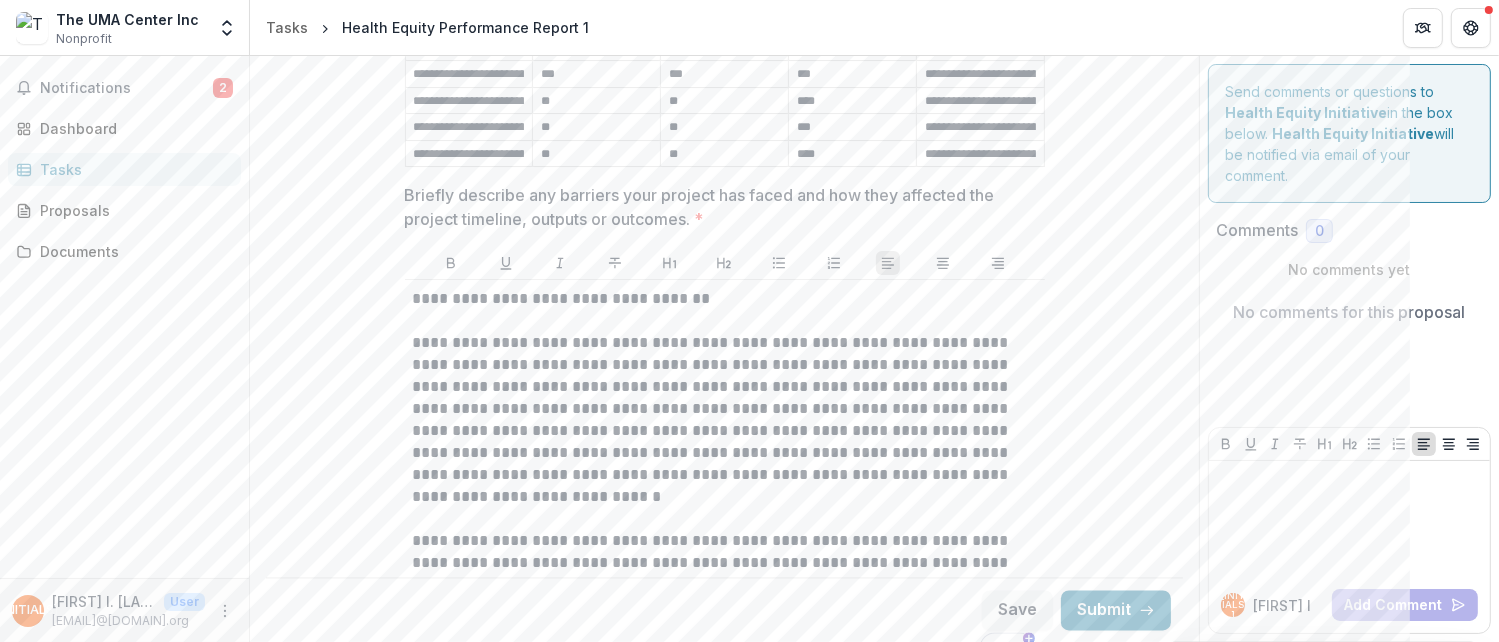 click on "**********" at bounding box center [724, 420] 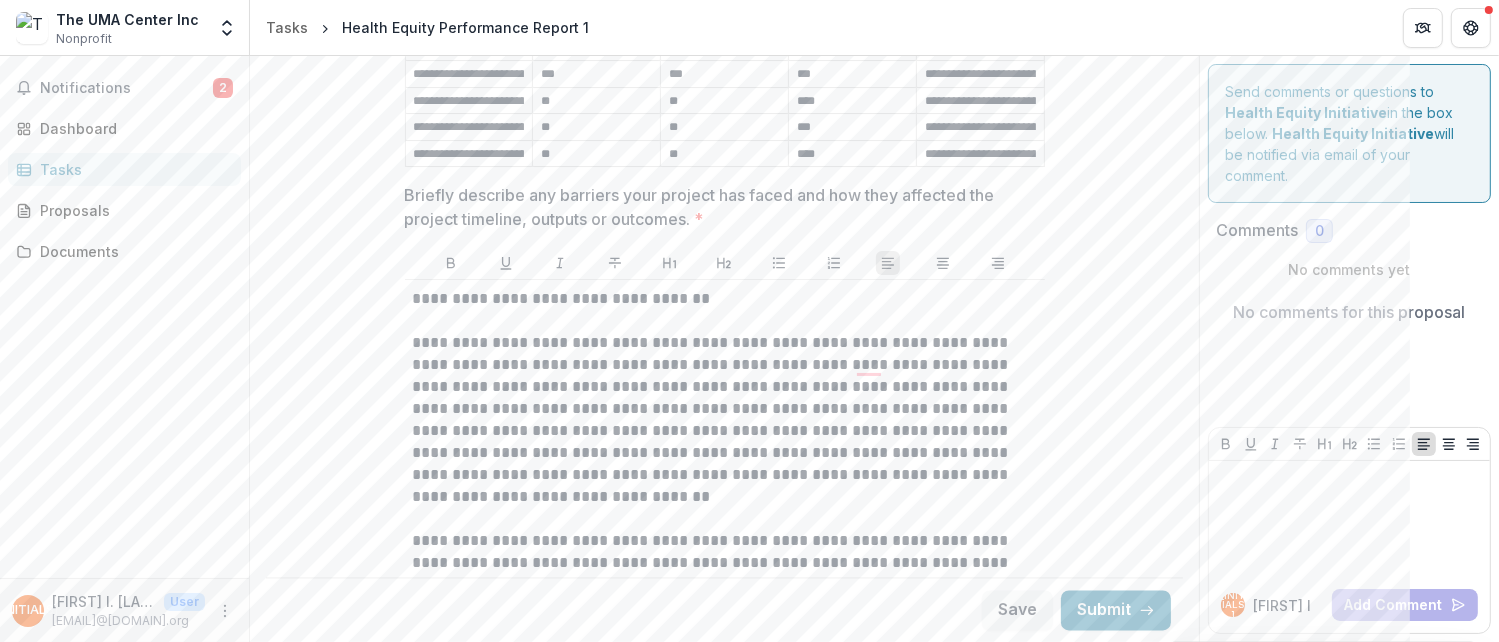 click on "**********" at bounding box center [724, 420] 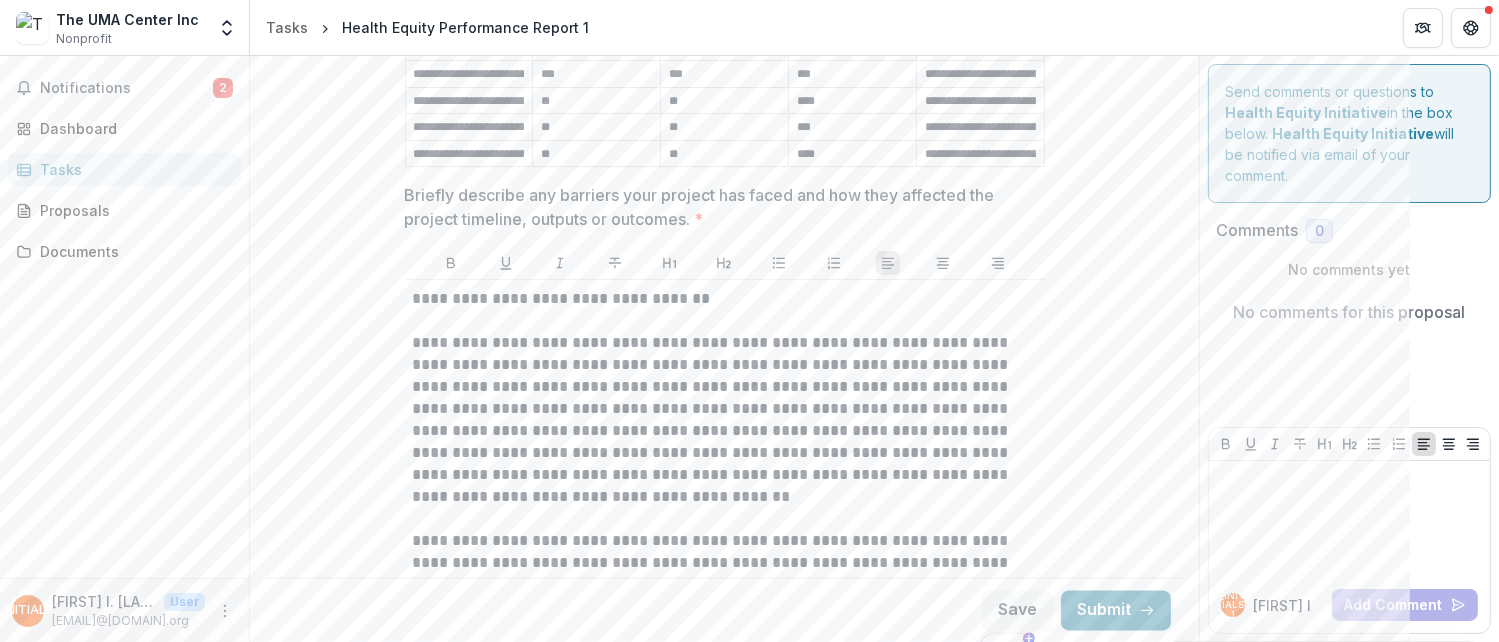 click on "**********" at bounding box center (724, 420) 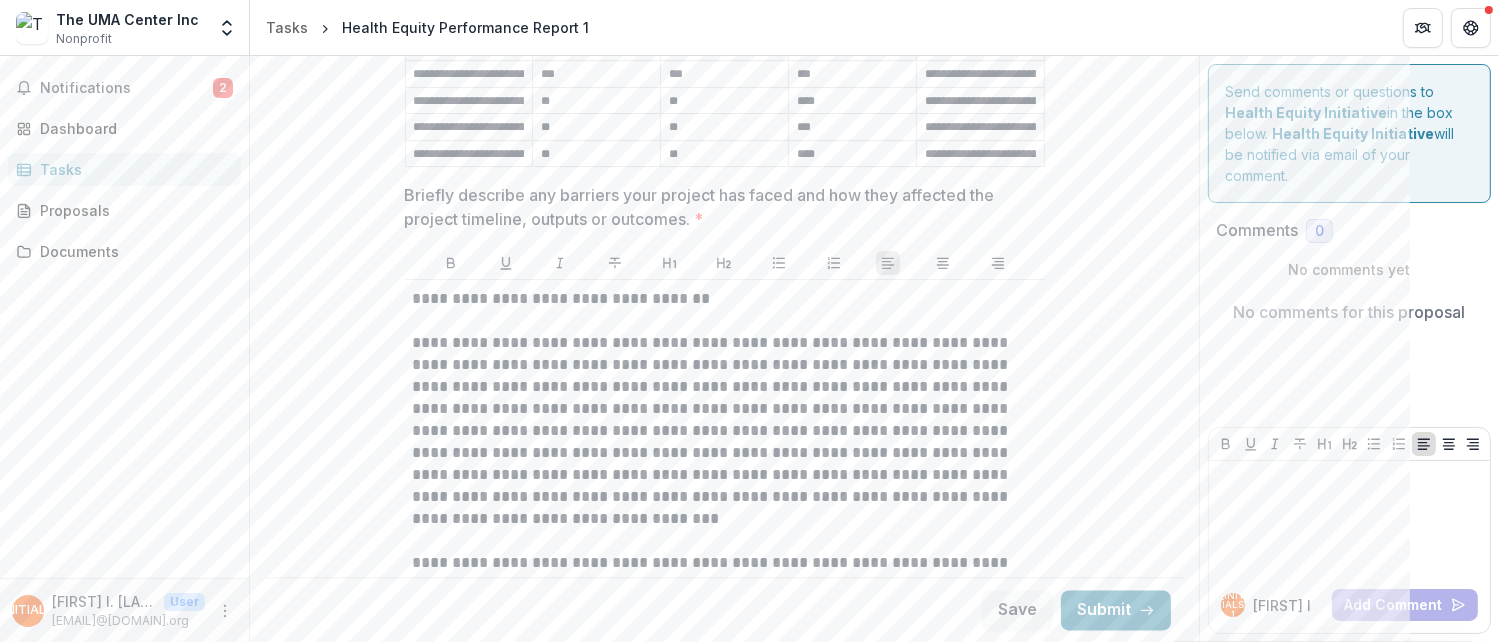 scroll, scrollTop: 4067, scrollLeft: 0, axis: vertical 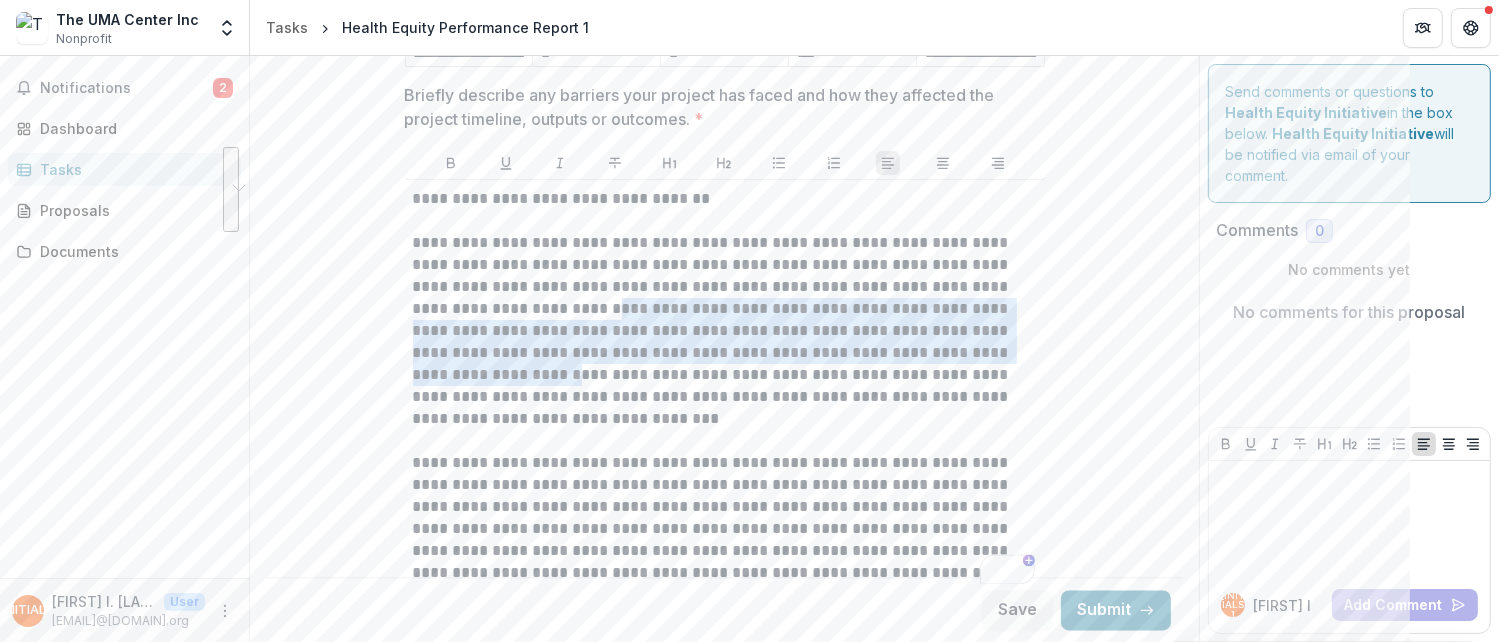 drag, startPoint x: 573, startPoint y: 266, endPoint x: 530, endPoint y: 328, distance: 75.45197 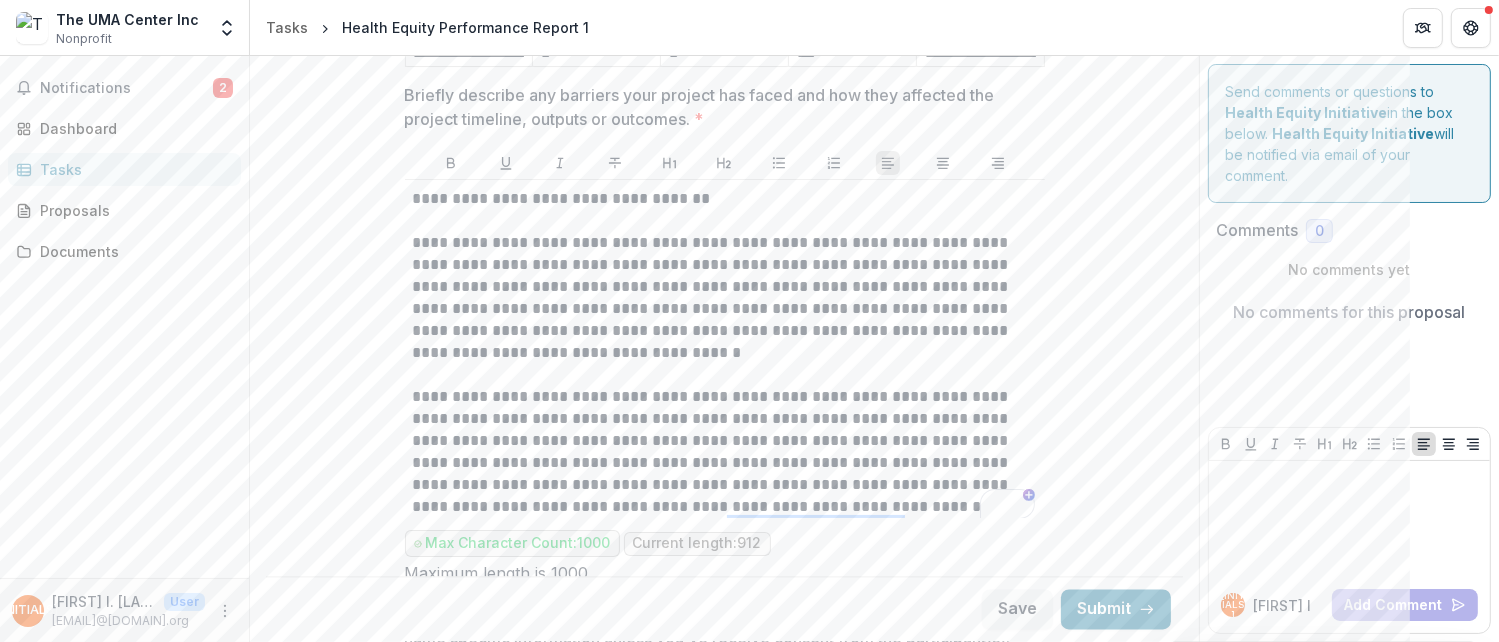 click on "**********" at bounding box center (724, 298) 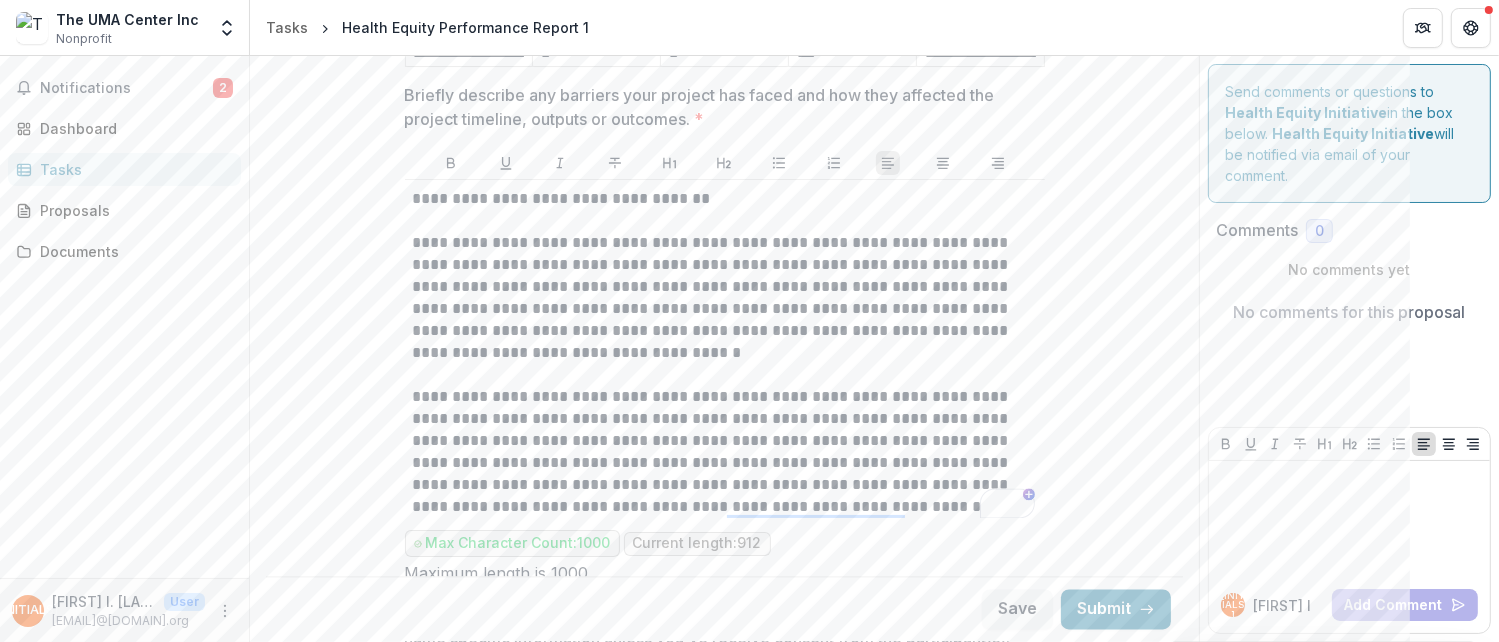 scroll, scrollTop: 4200, scrollLeft: 0, axis: vertical 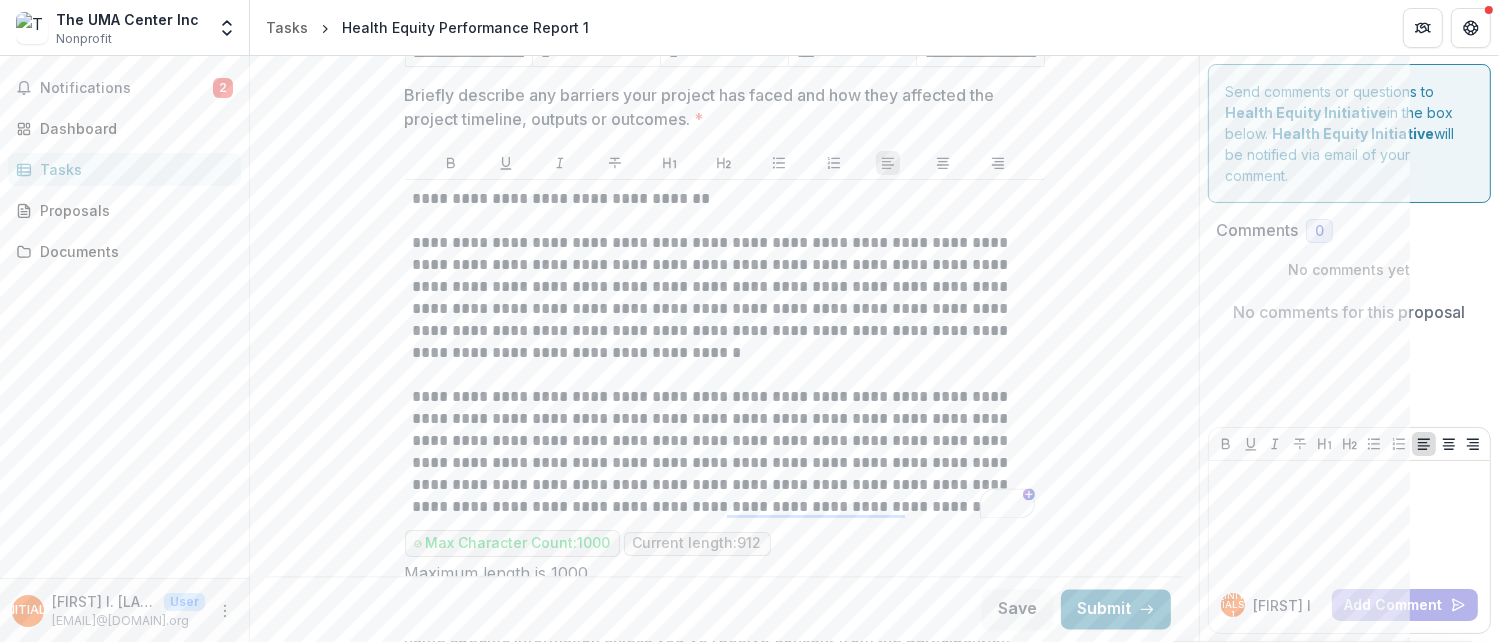 click on "**********" at bounding box center [724, 298] 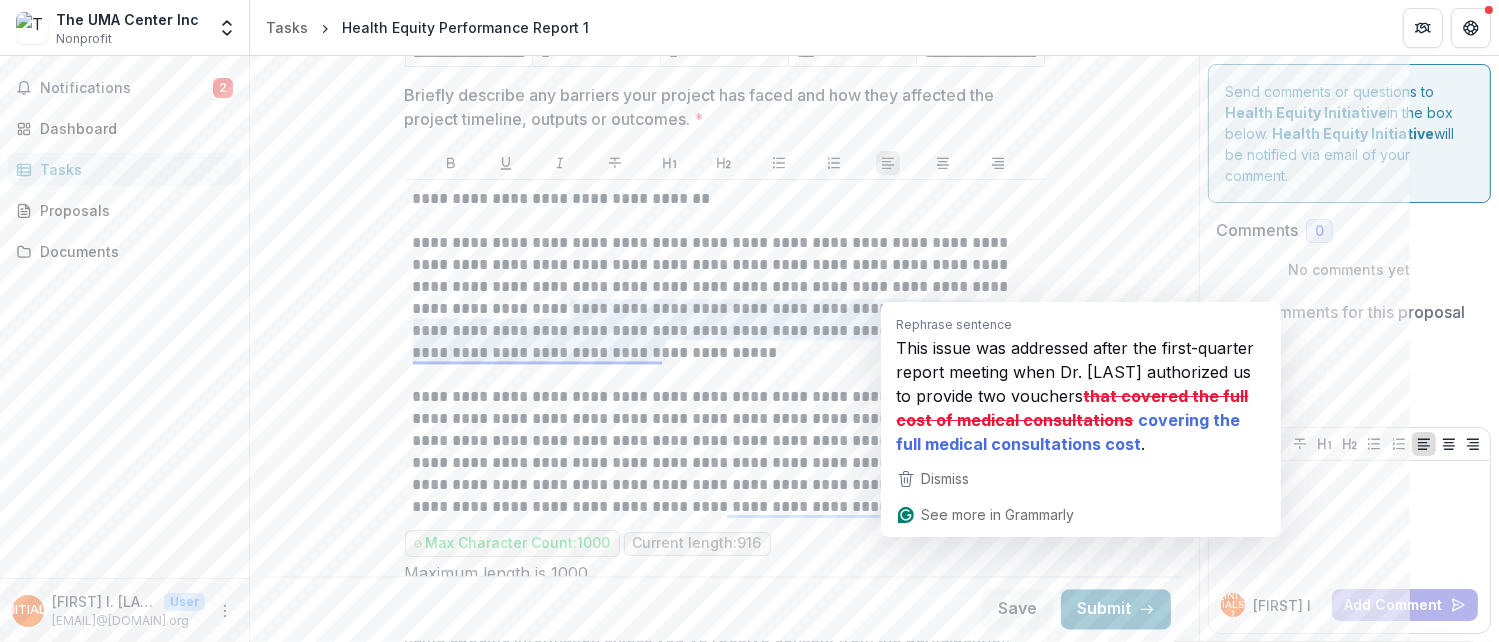 drag, startPoint x: 896, startPoint y: 287, endPoint x: 892, endPoint y: 277, distance: 10.770329 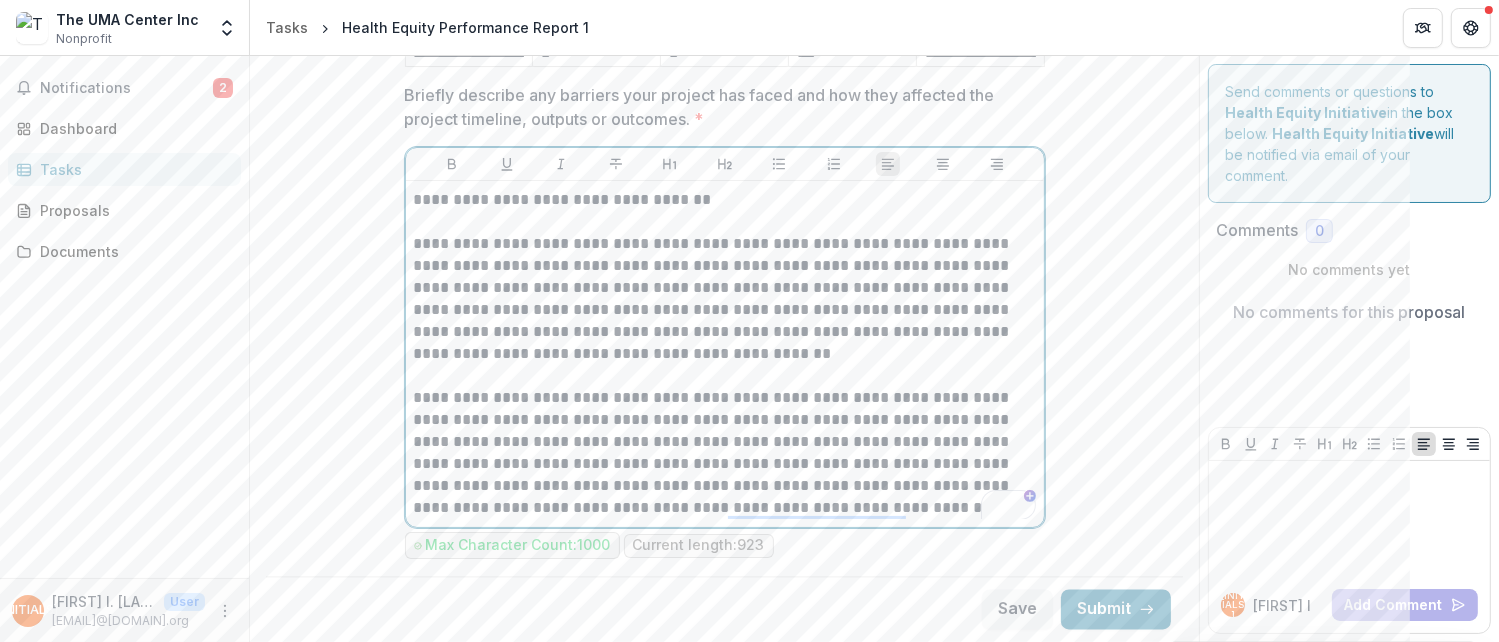 scroll, scrollTop: 4171, scrollLeft: 0, axis: vertical 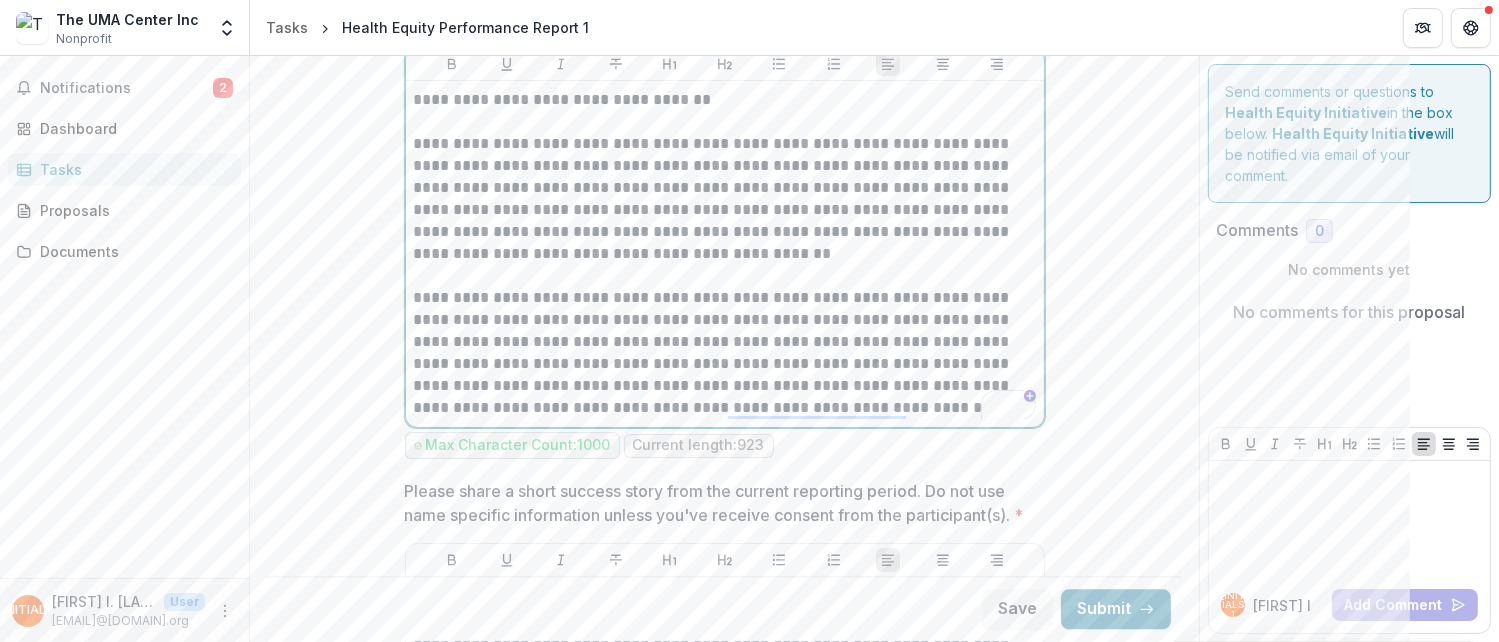 click on "**********" at bounding box center (725, 199) 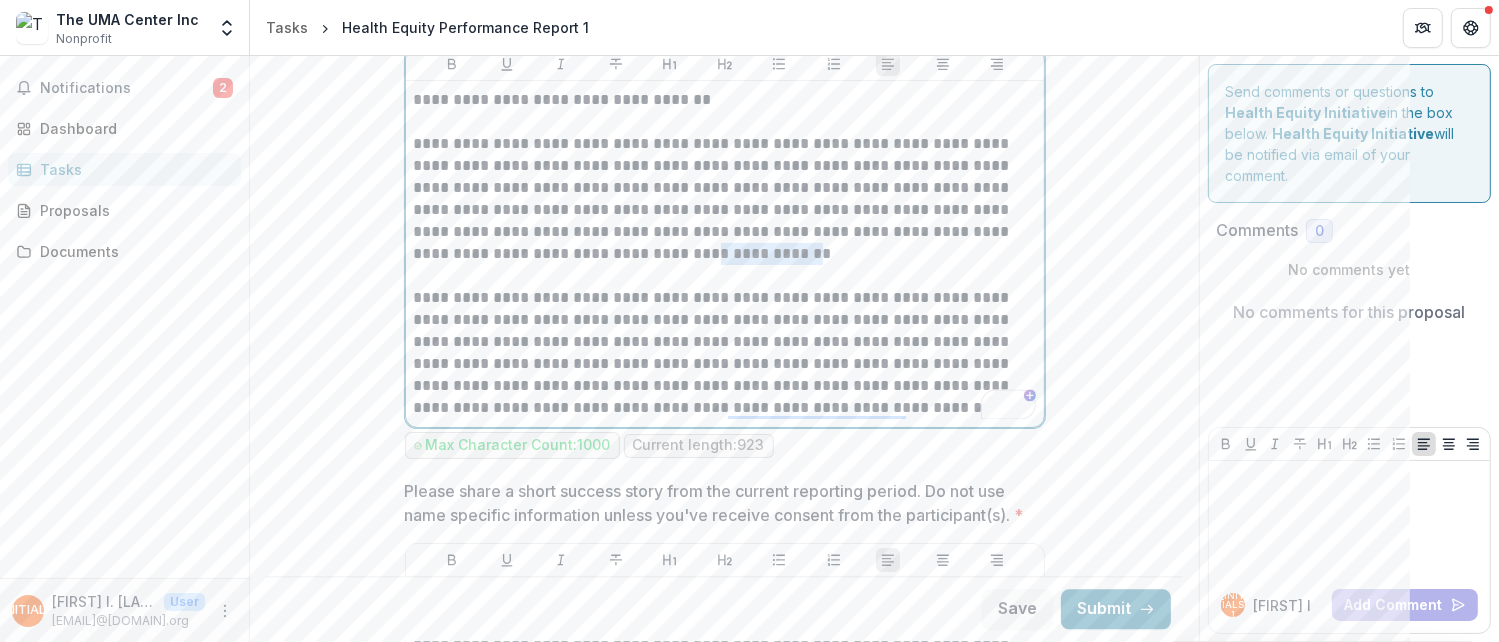 click on "**********" at bounding box center [725, 199] 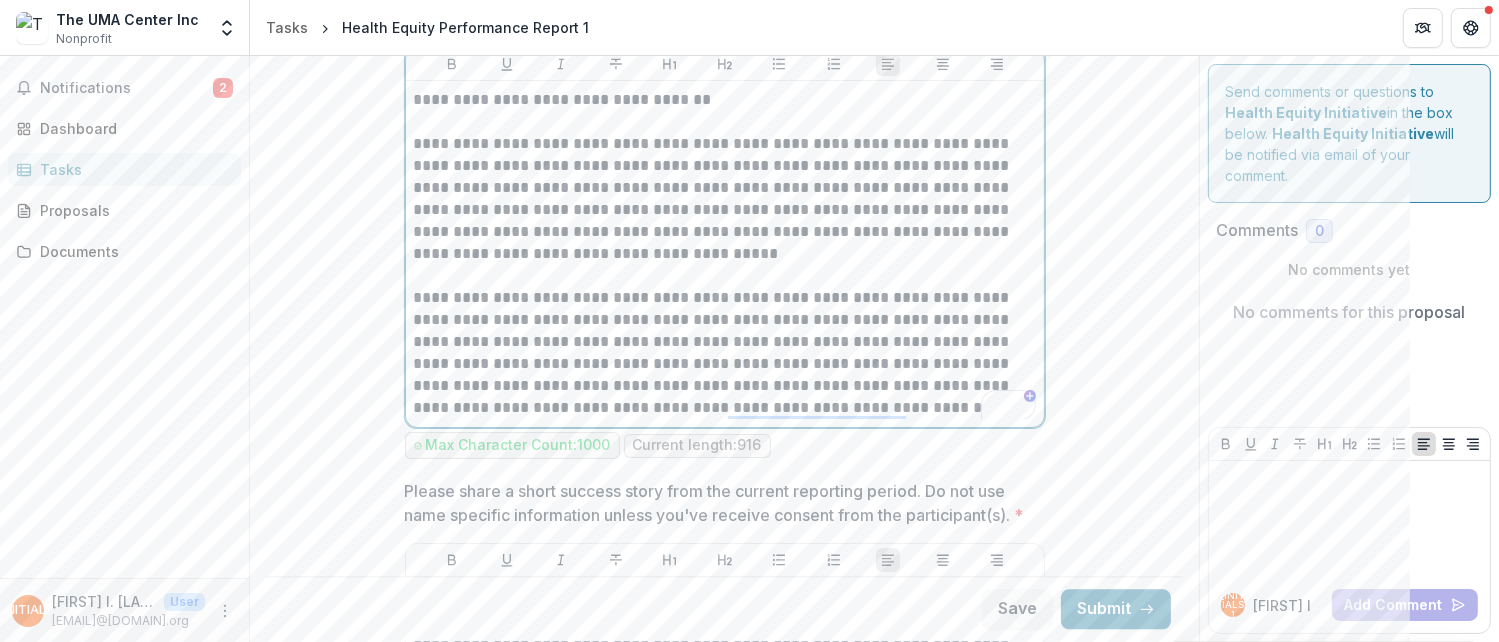 click on "**********" at bounding box center [725, 199] 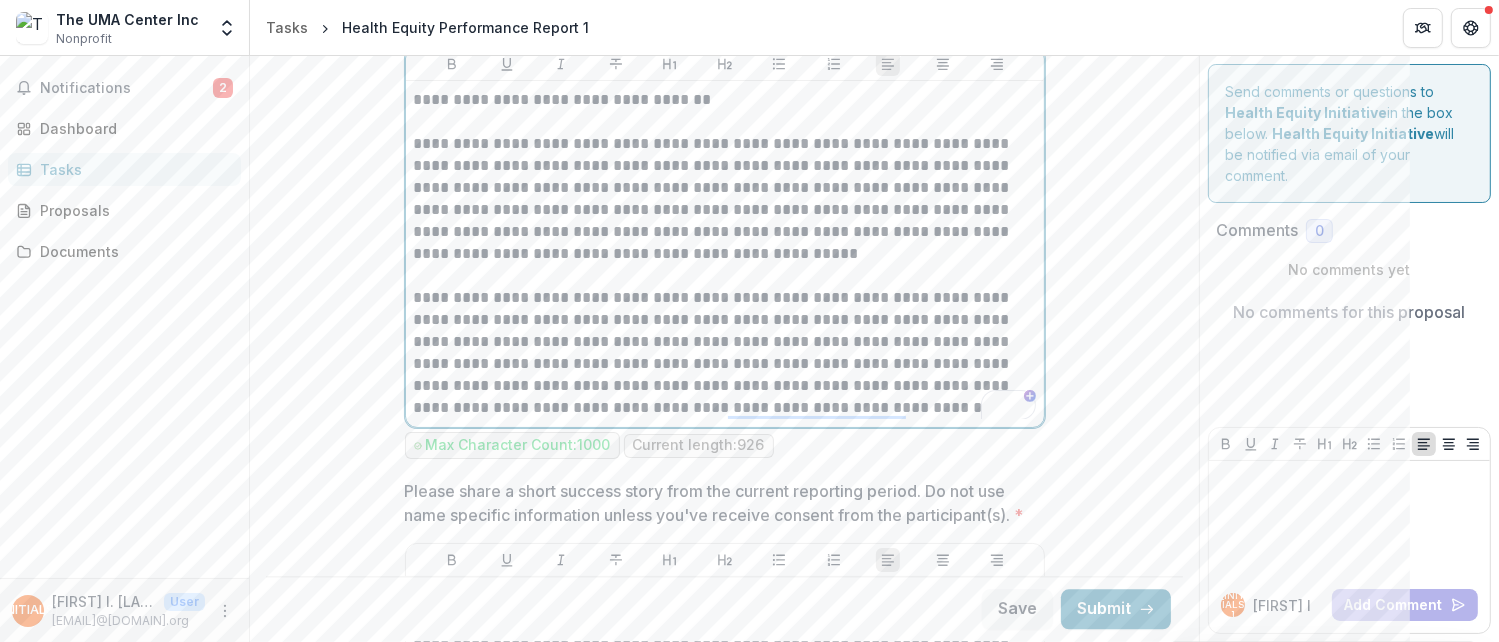 drag, startPoint x: 736, startPoint y: 220, endPoint x: 711, endPoint y: 202, distance: 30.805843 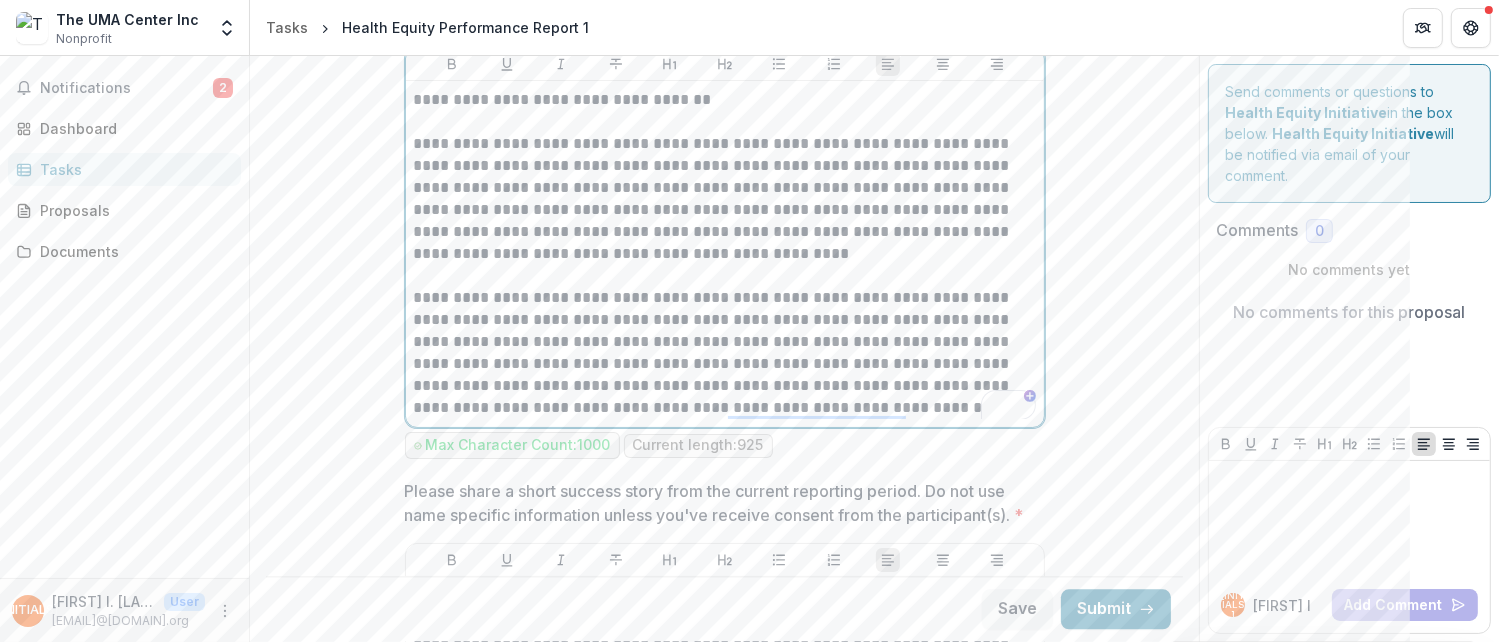 click on "**********" at bounding box center [725, 199] 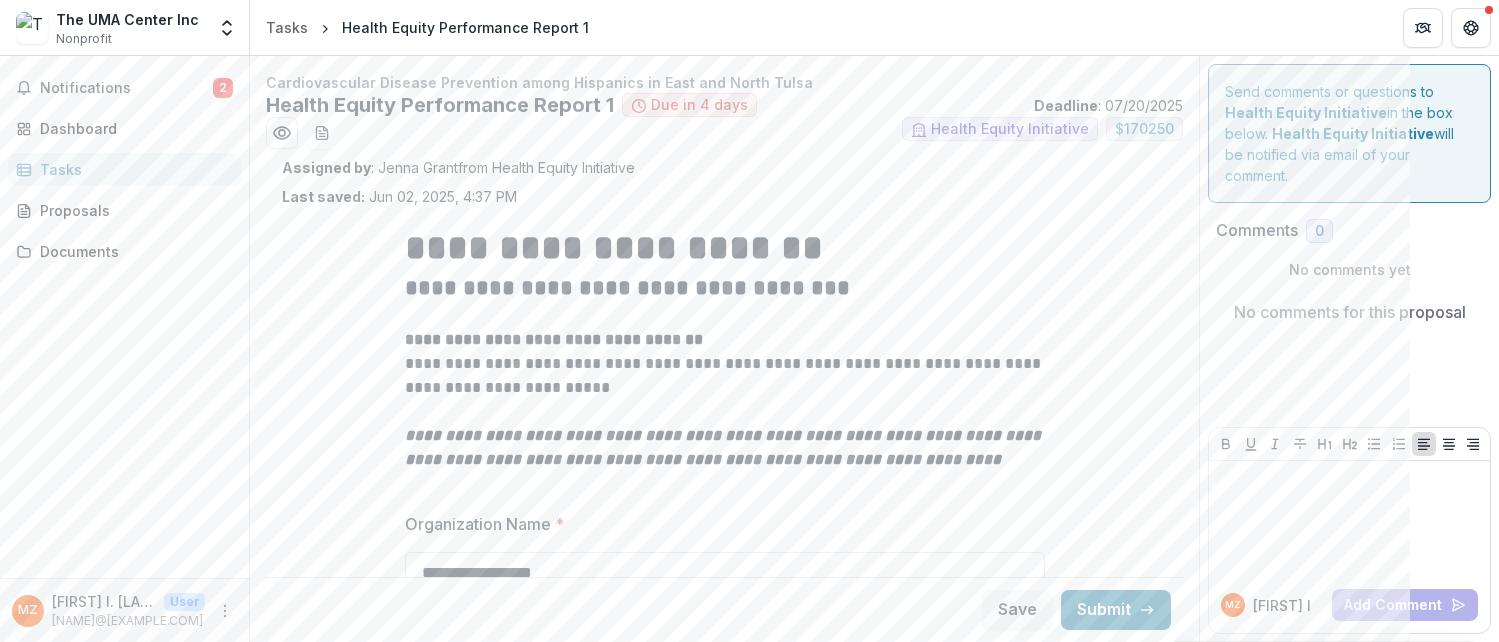 scroll, scrollTop: 0, scrollLeft: 0, axis: both 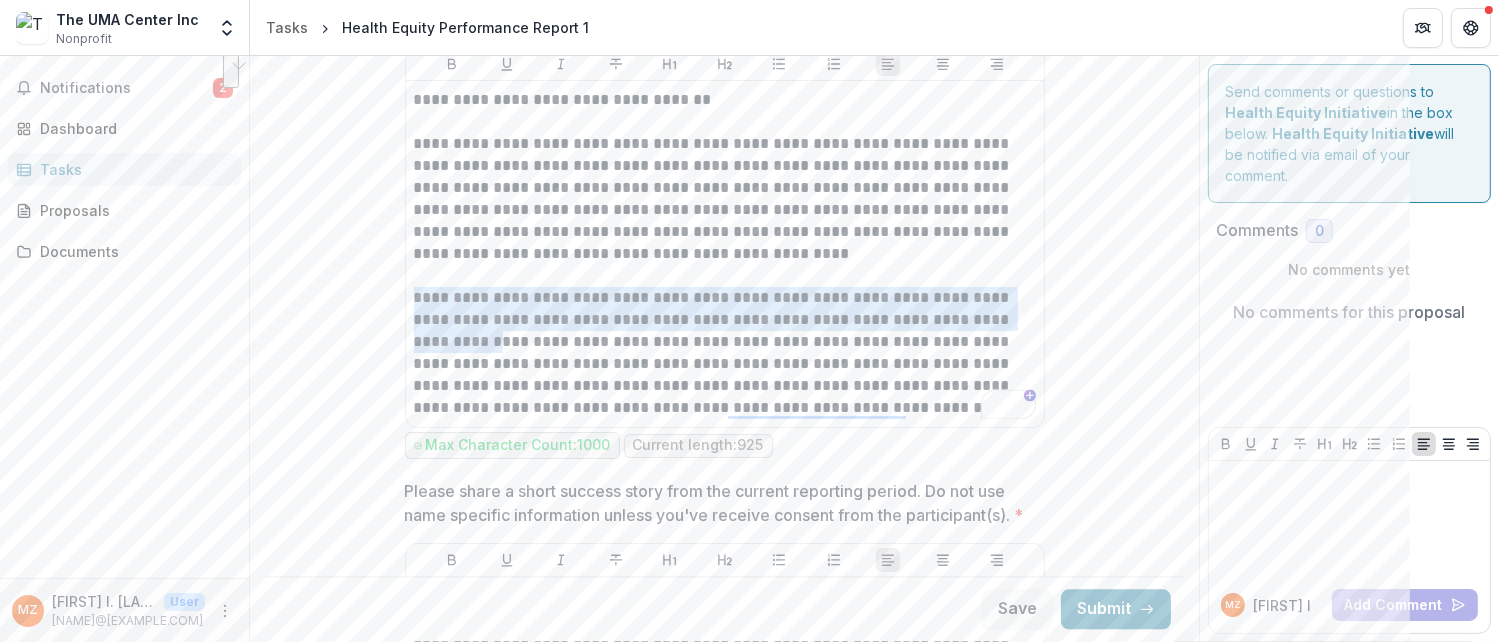 click on "**********" at bounding box center [725, 353] 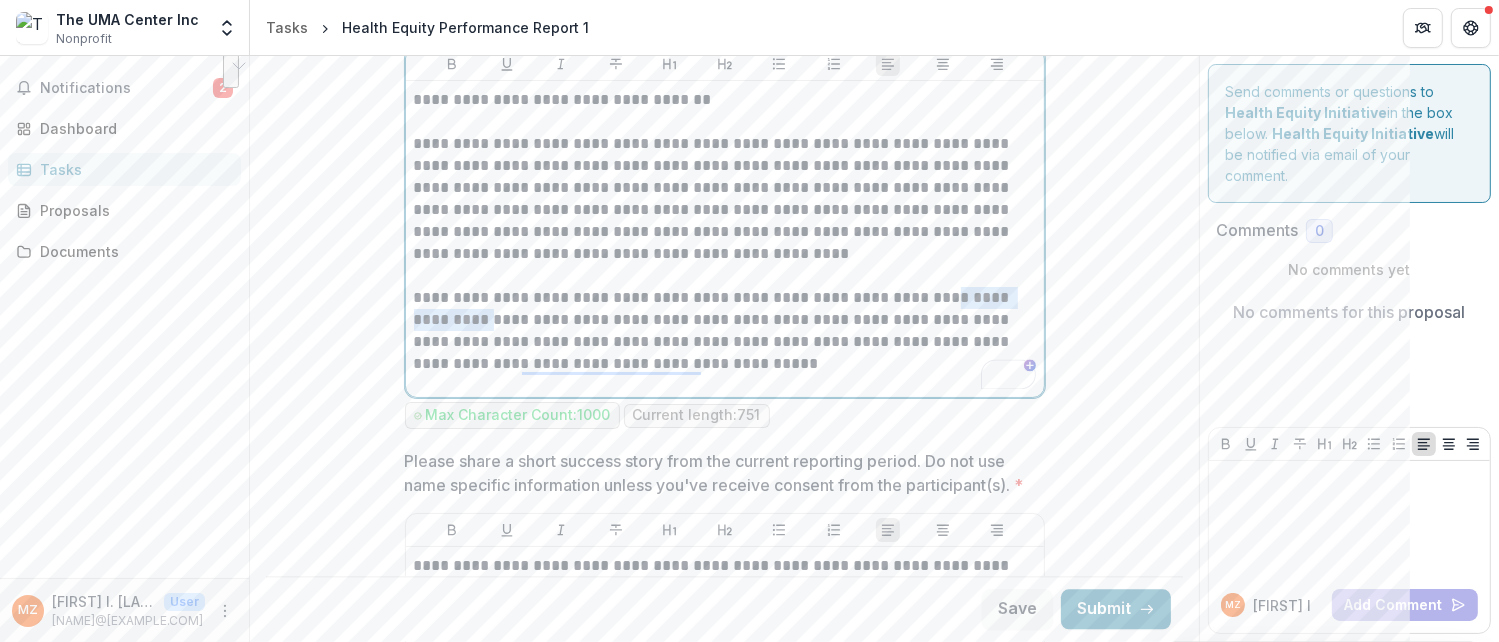 drag, startPoint x: 944, startPoint y: 253, endPoint x: 441, endPoint y: 284, distance: 503.95438 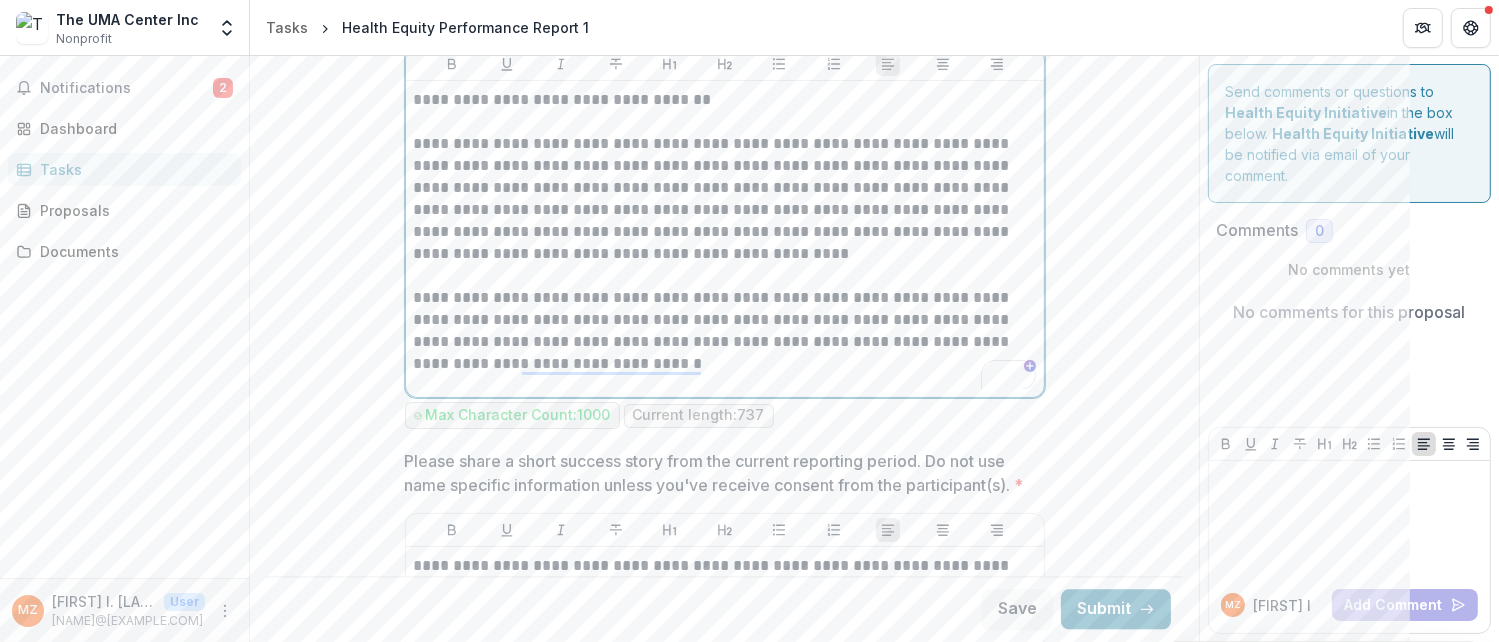 click on "**********" at bounding box center [725, 331] 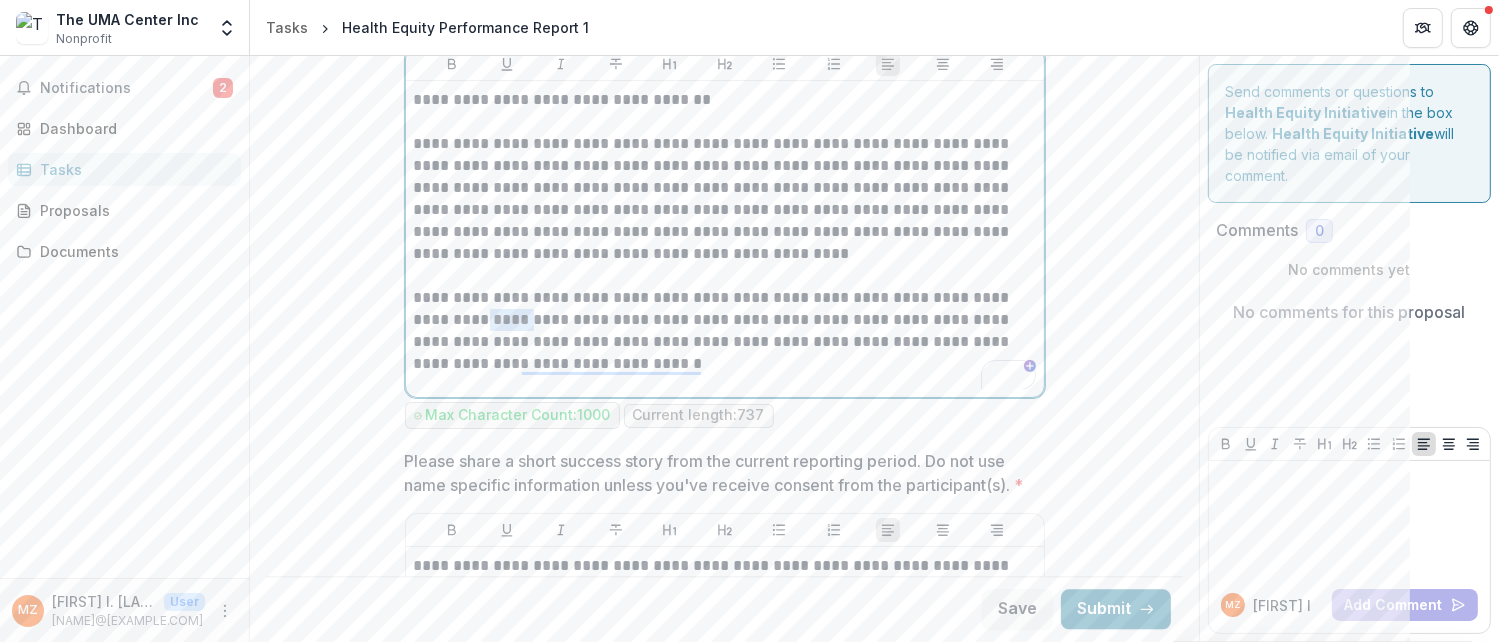 click on "**********" at bounding box center [725, 331] 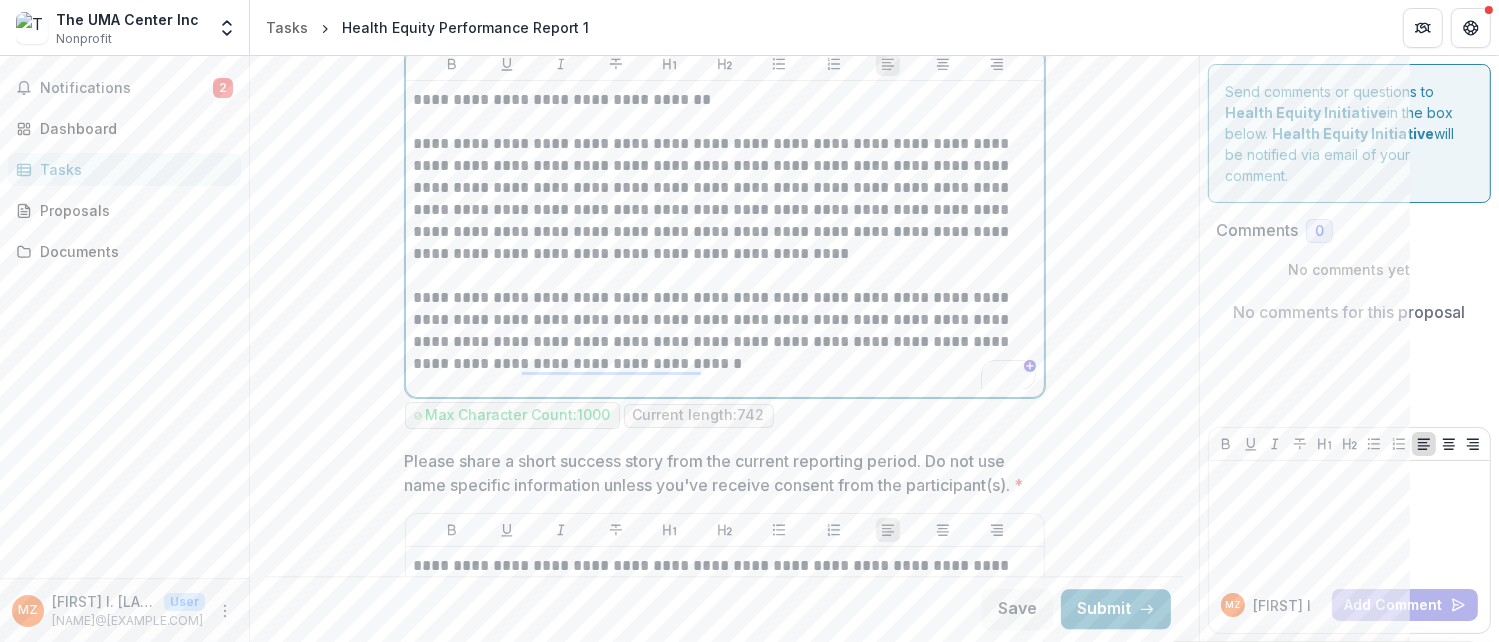 click on "**********" at bounding box center [725, 331] 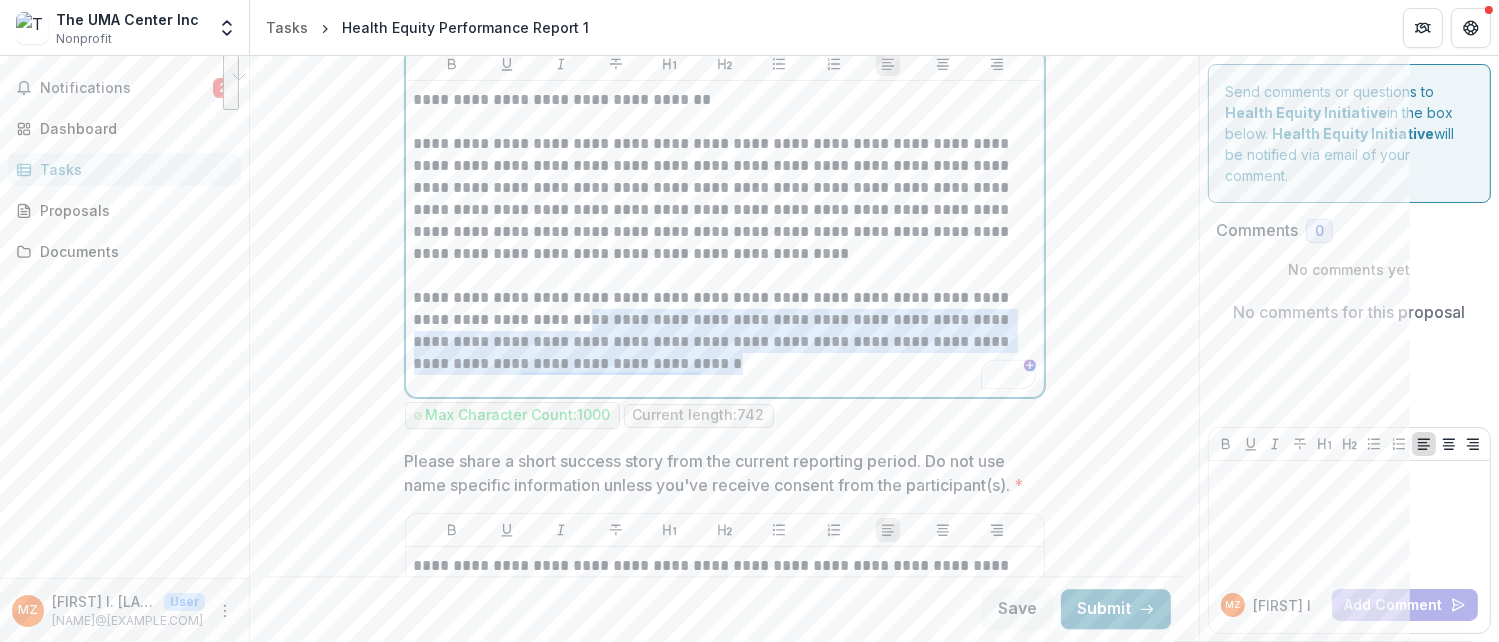 drag, startPoint x: 595, startPoint y: 279, endPoint x: 732, endPoint y: 293, distance: 137.71347 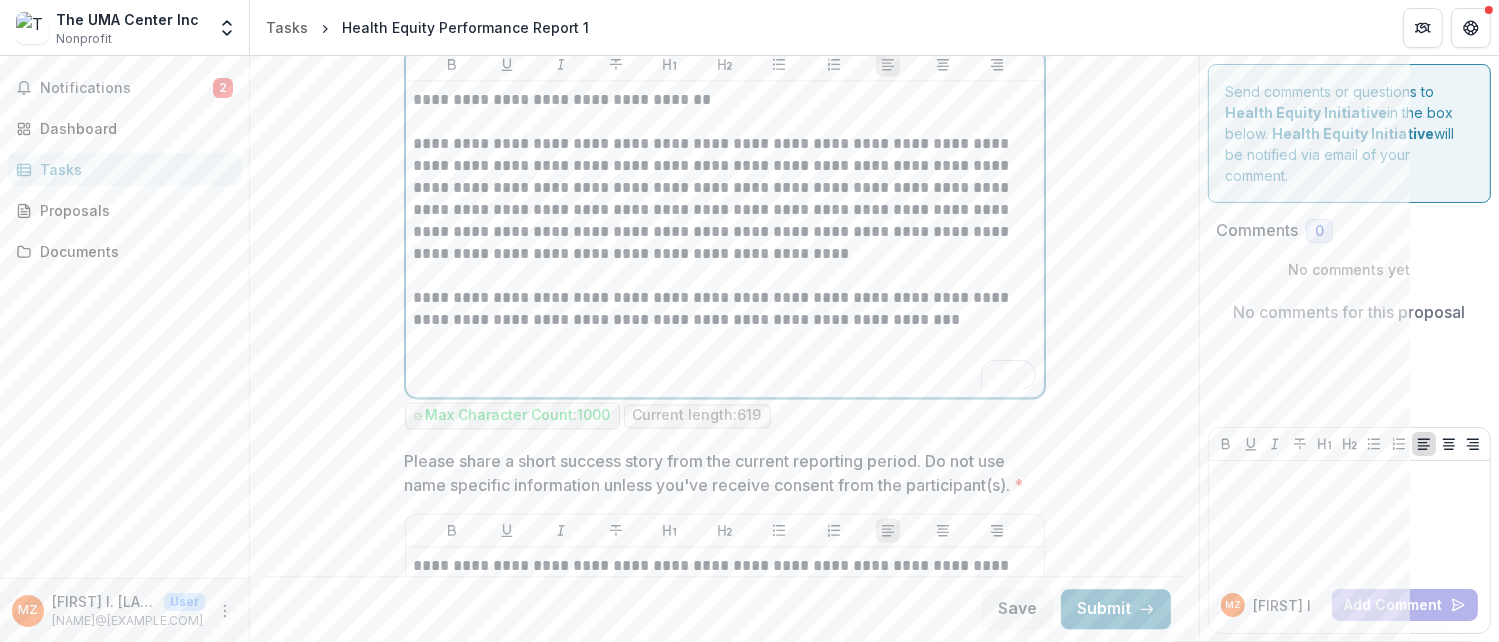 click on "**********" at bounding box center [725, 239] 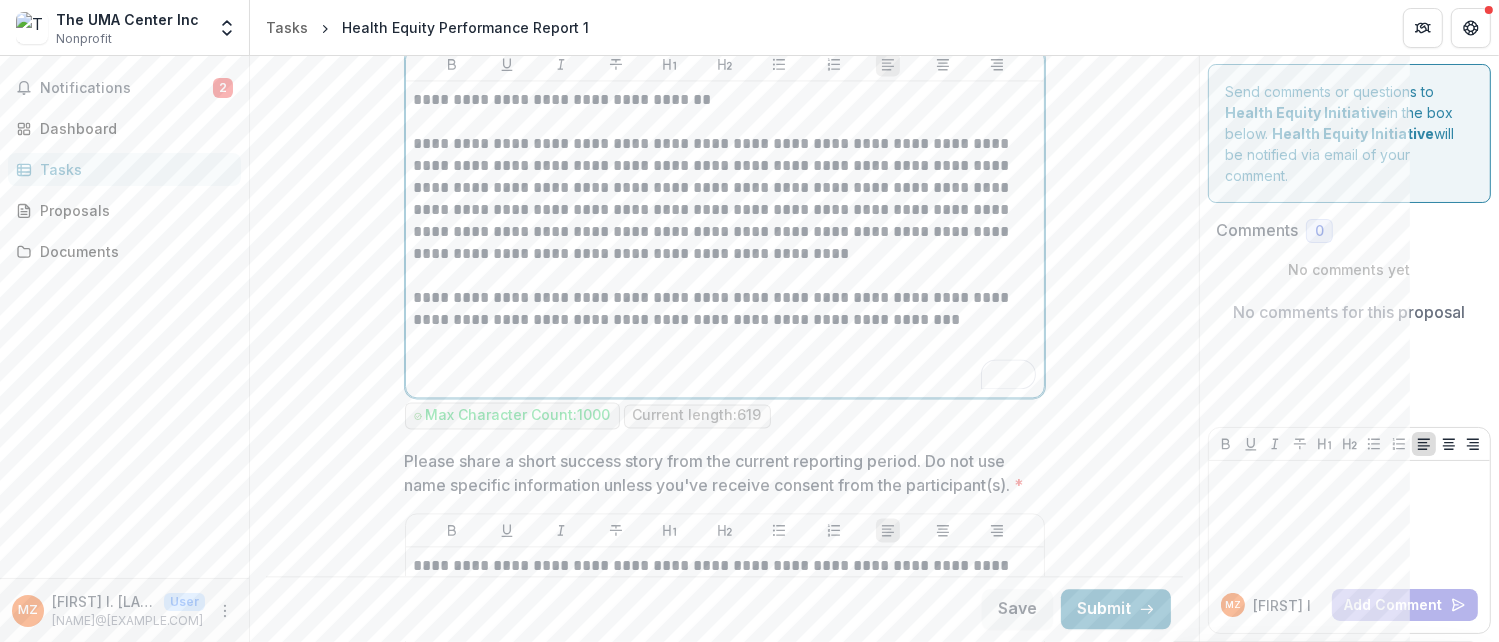 scroll, scrollTop: 4272, scrollLeft: 0, axis: vertical 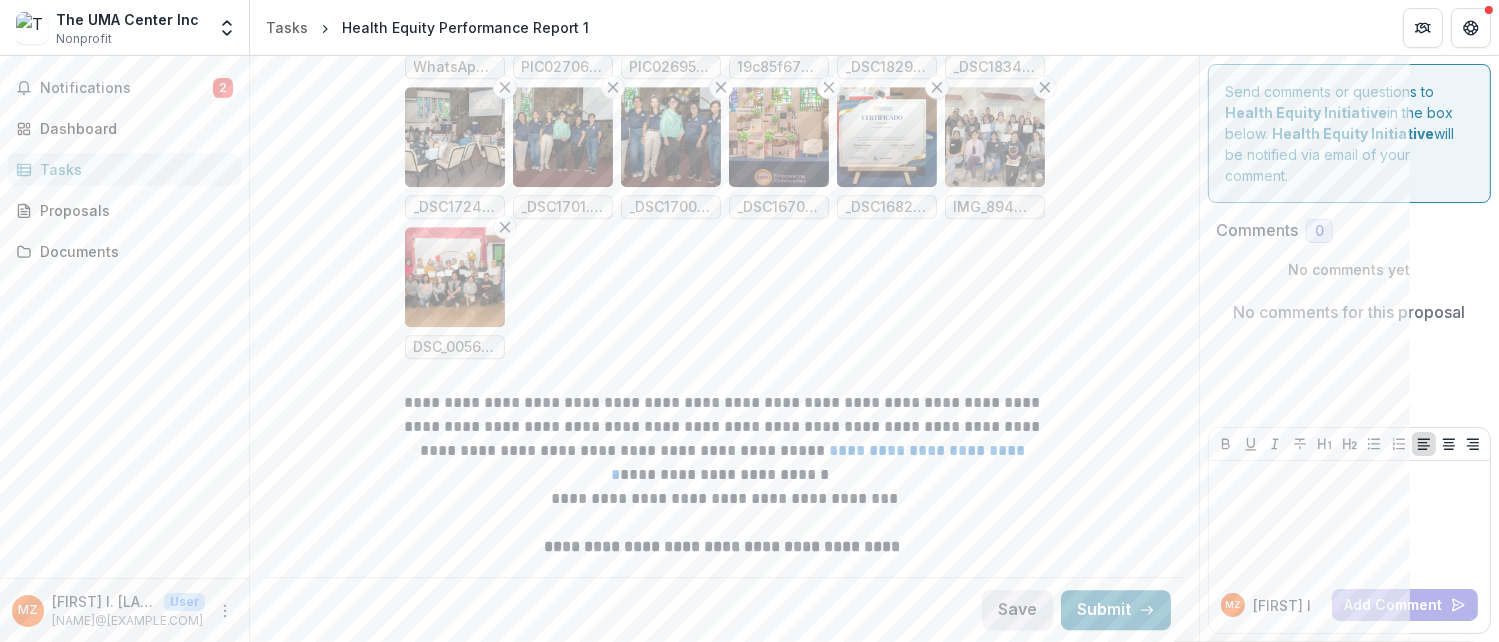 click on "Save" at bounding box center (1017, 610) 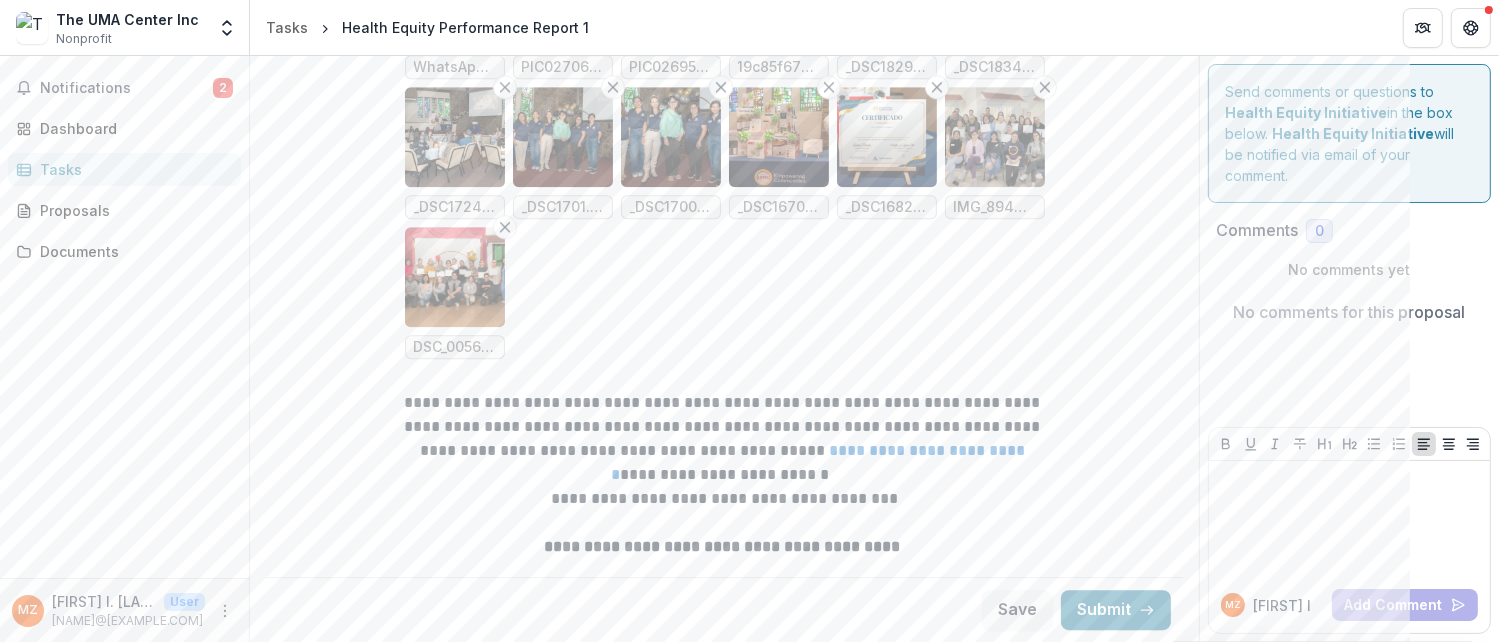 scroll, scrollTop: 4556, scrollLeft: 0, axis: vertical 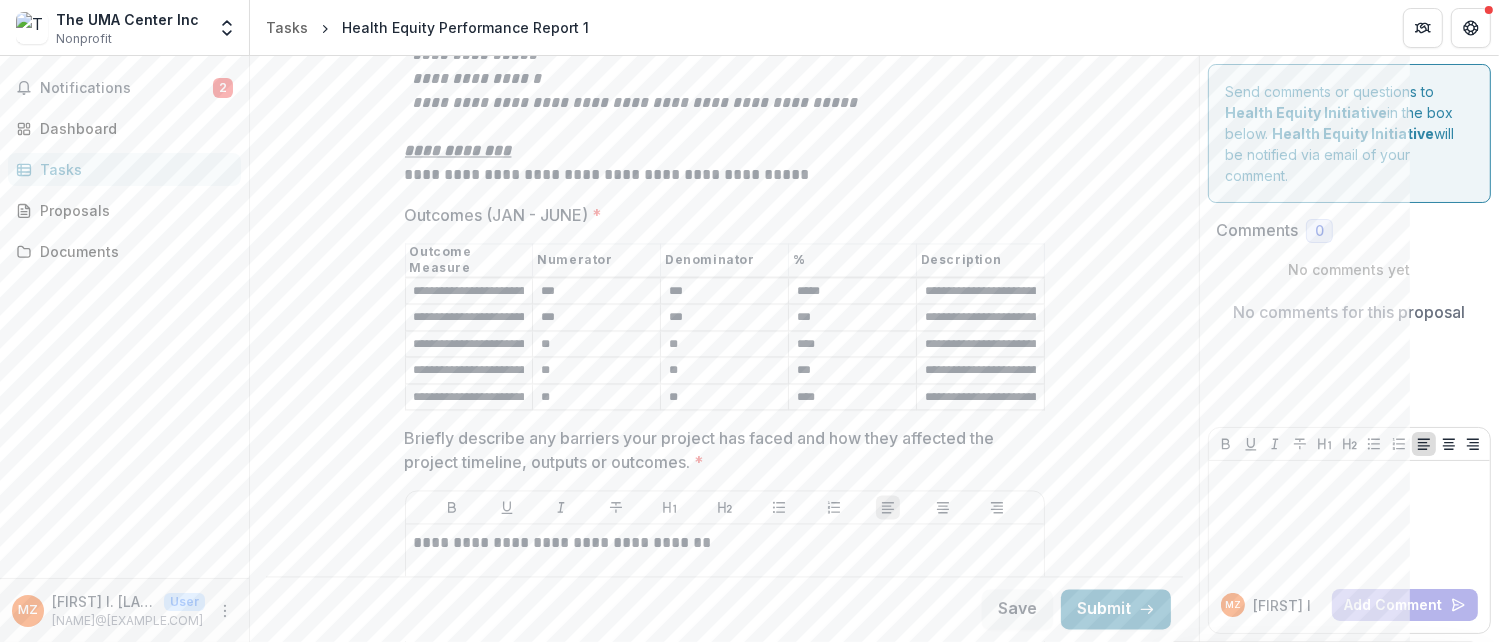 click on "**********" at bounding box center (469, 292) 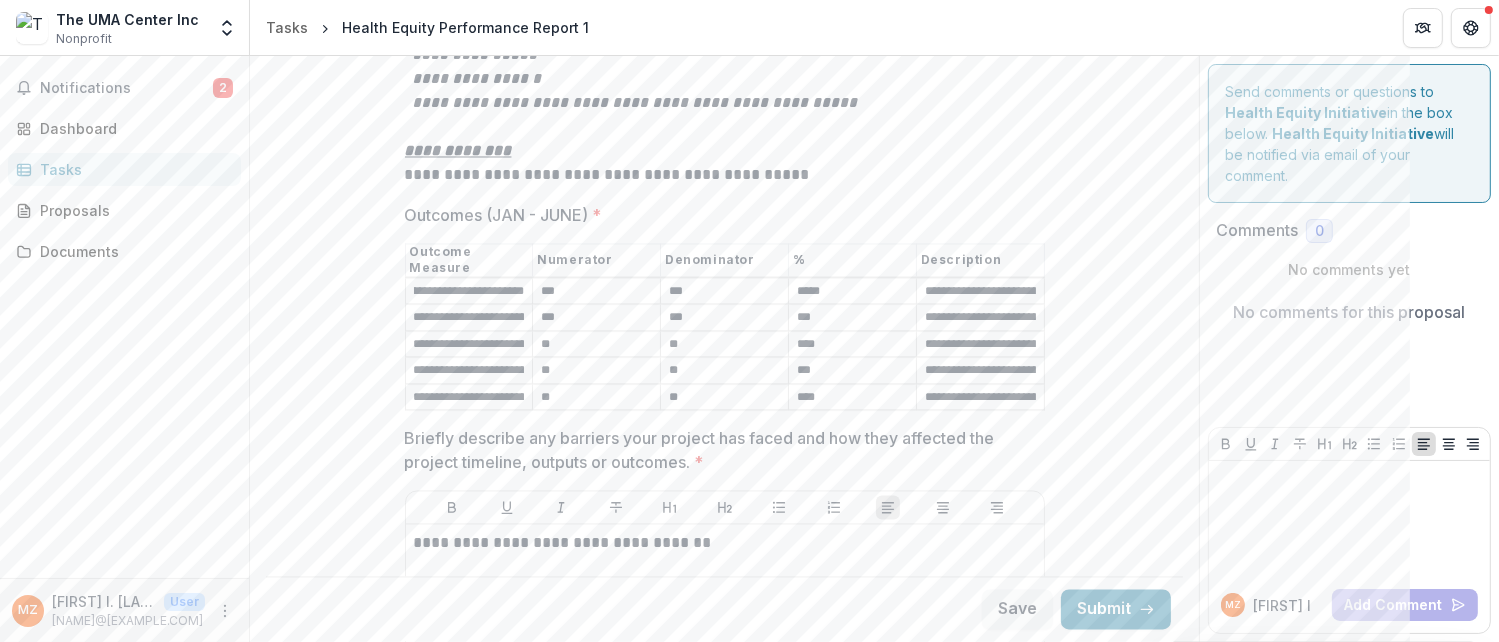 drag, startPoint x: 408, startPoint y: 259, endPoint x: 560, endPoint y: 278, distance: 153.18289 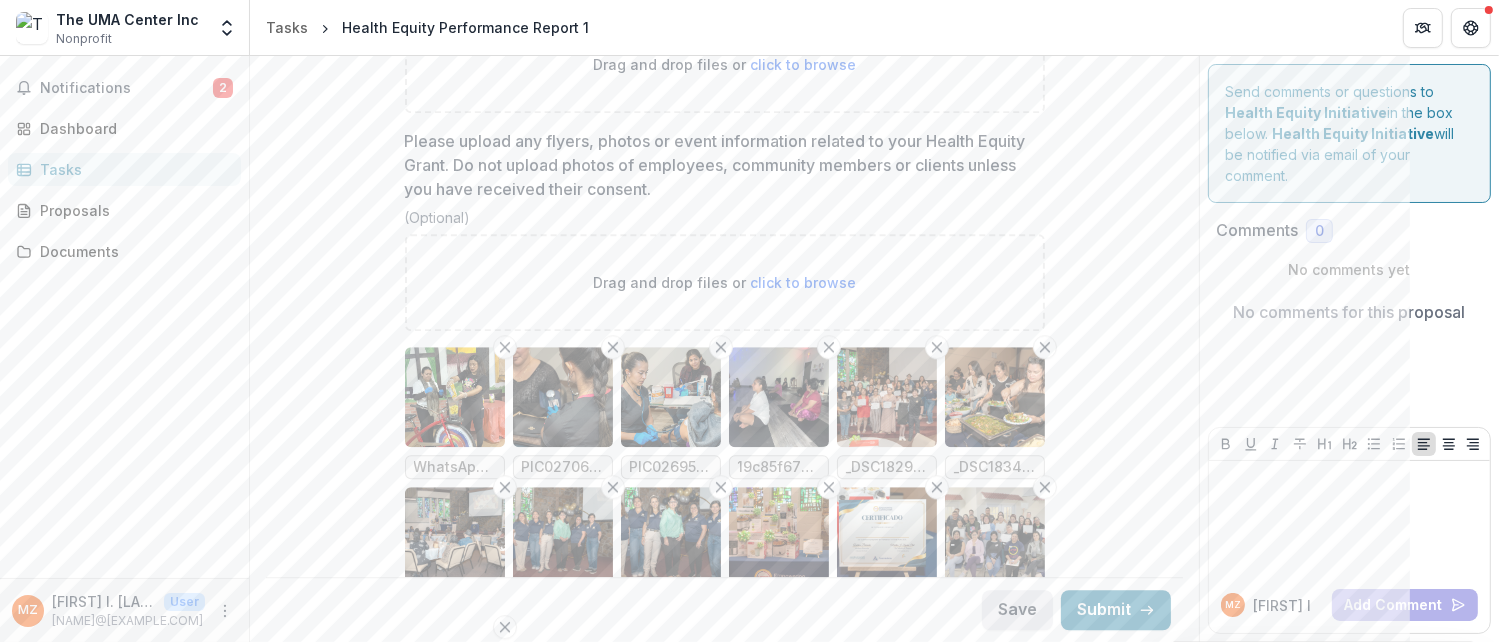 click on "Save" at bounding box center (1017, 610) 